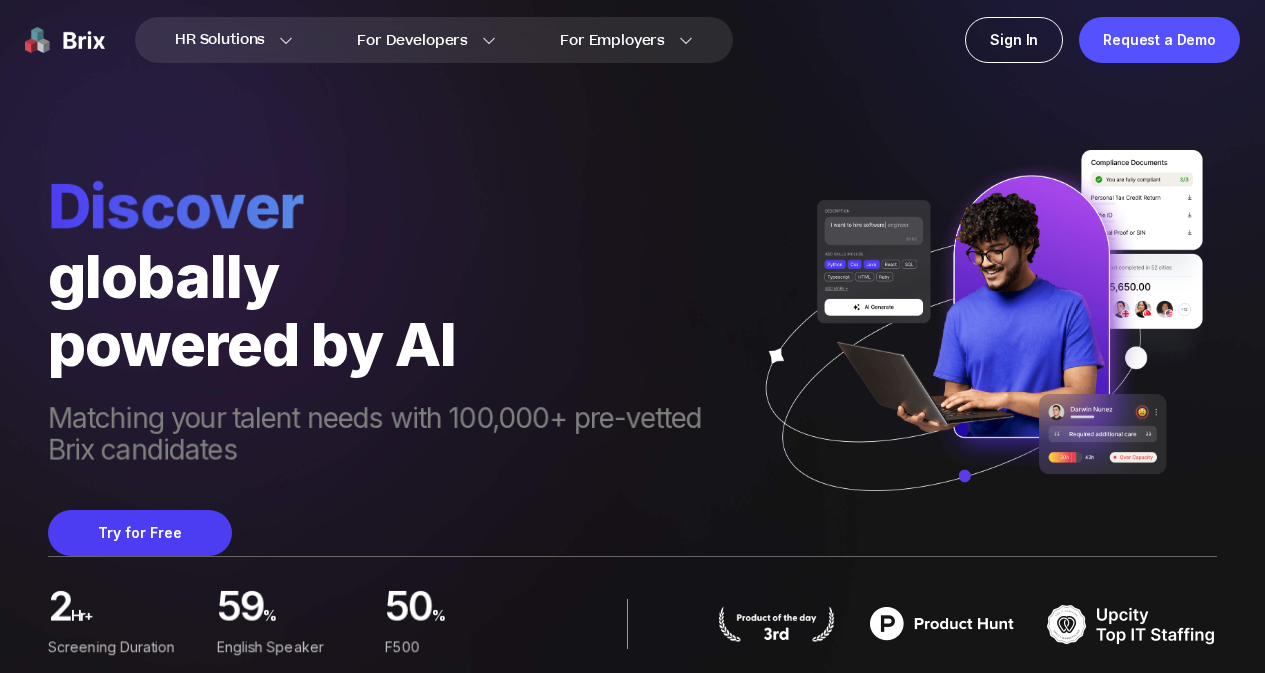 scroll, scrollTop: 0, scrollLeft: 0, axis: both 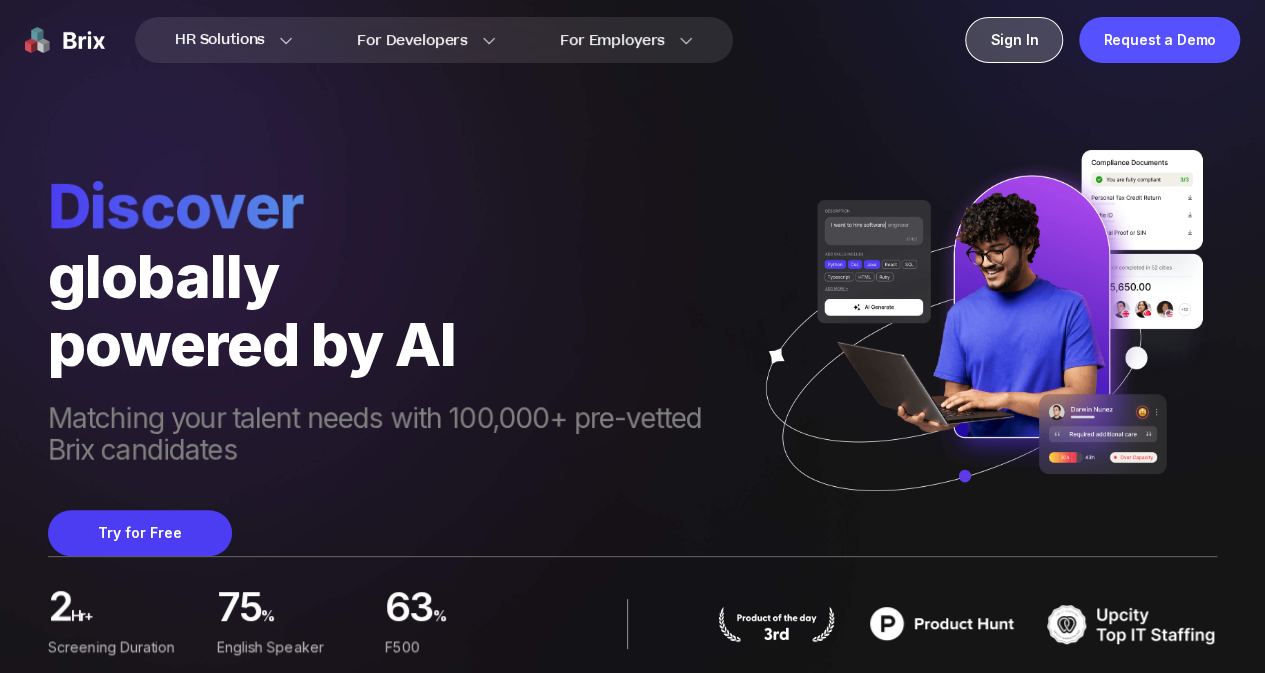 click on "Sign In" at bounding box center (1014, 40) 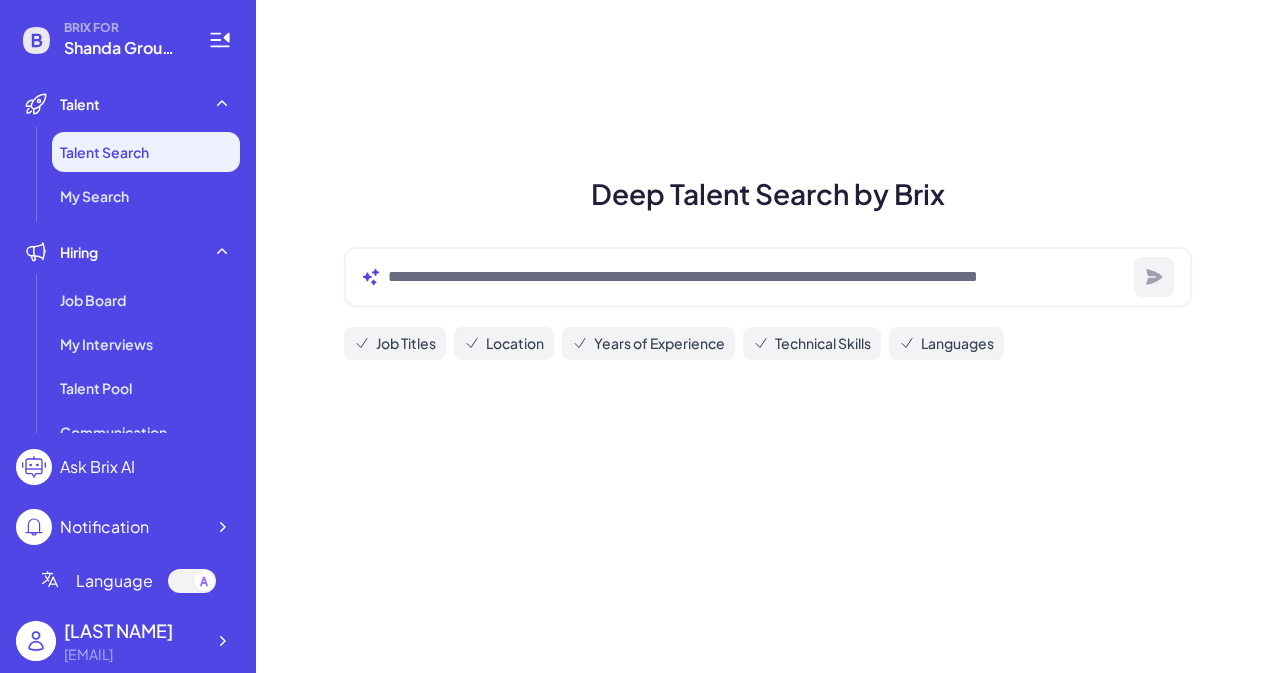 scroll, scrollTop: 0, scrollLeft: 0, axis: both 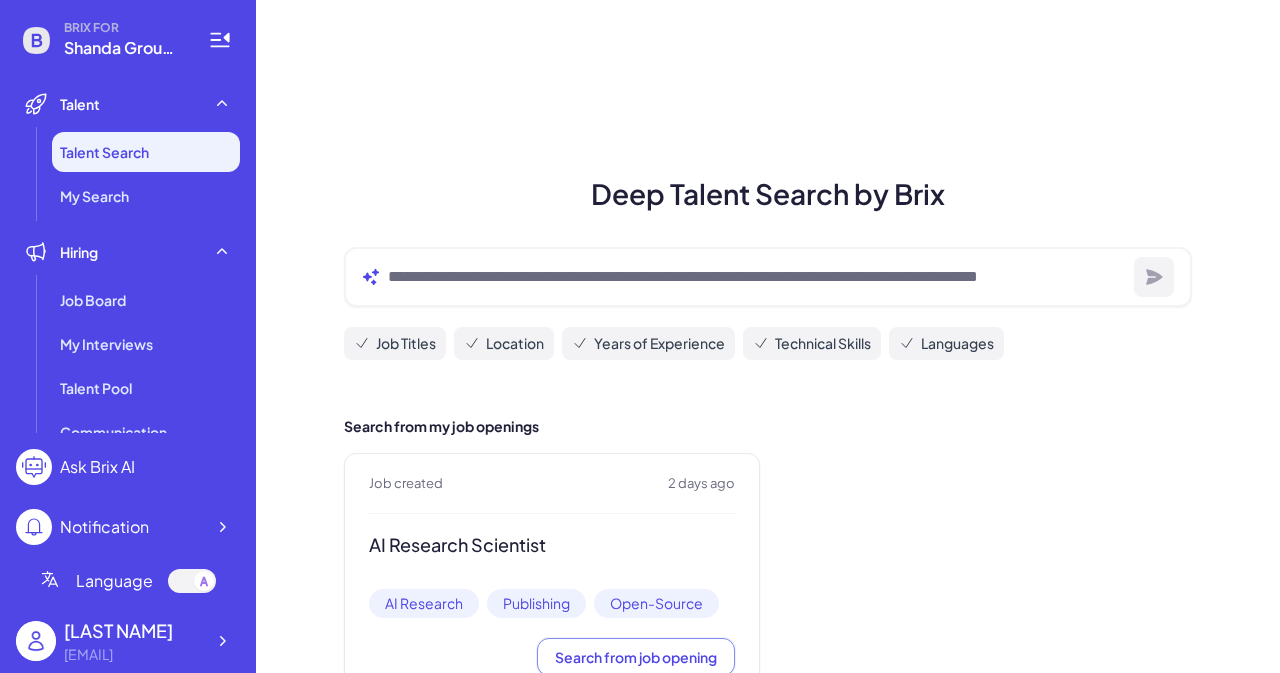 click on "Talent Search" at bounding box center (104, 152) 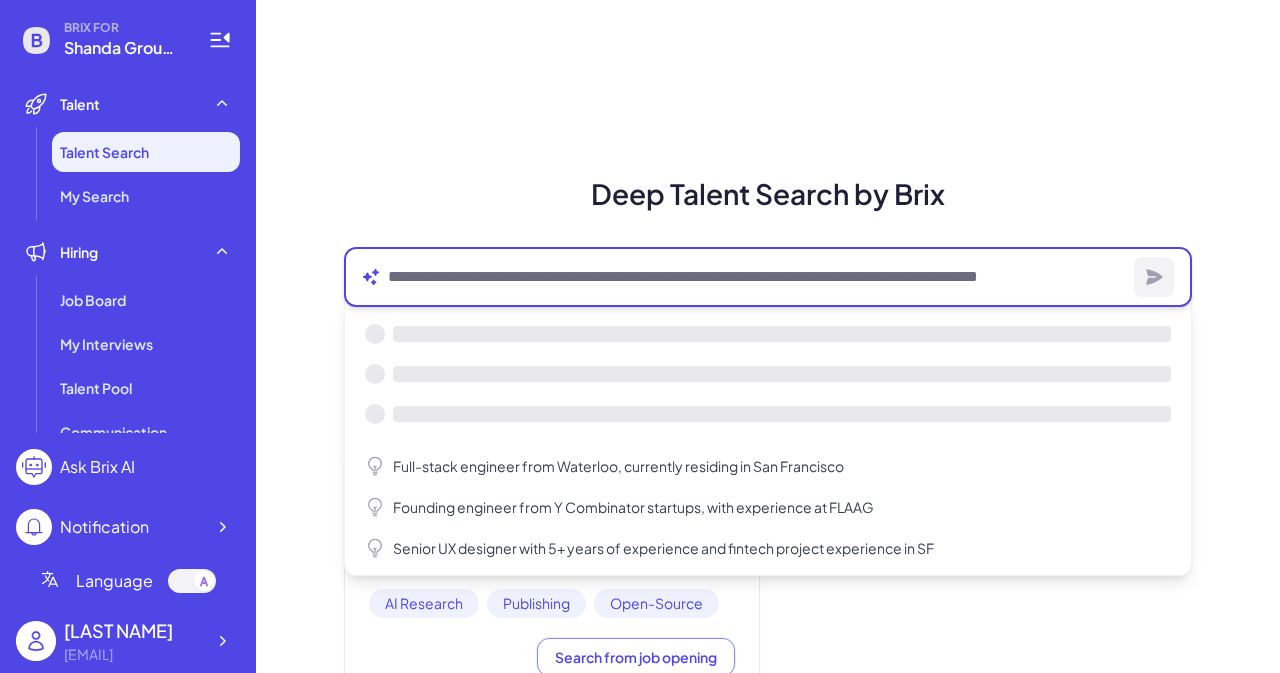 click at bounding box center (757, 277) 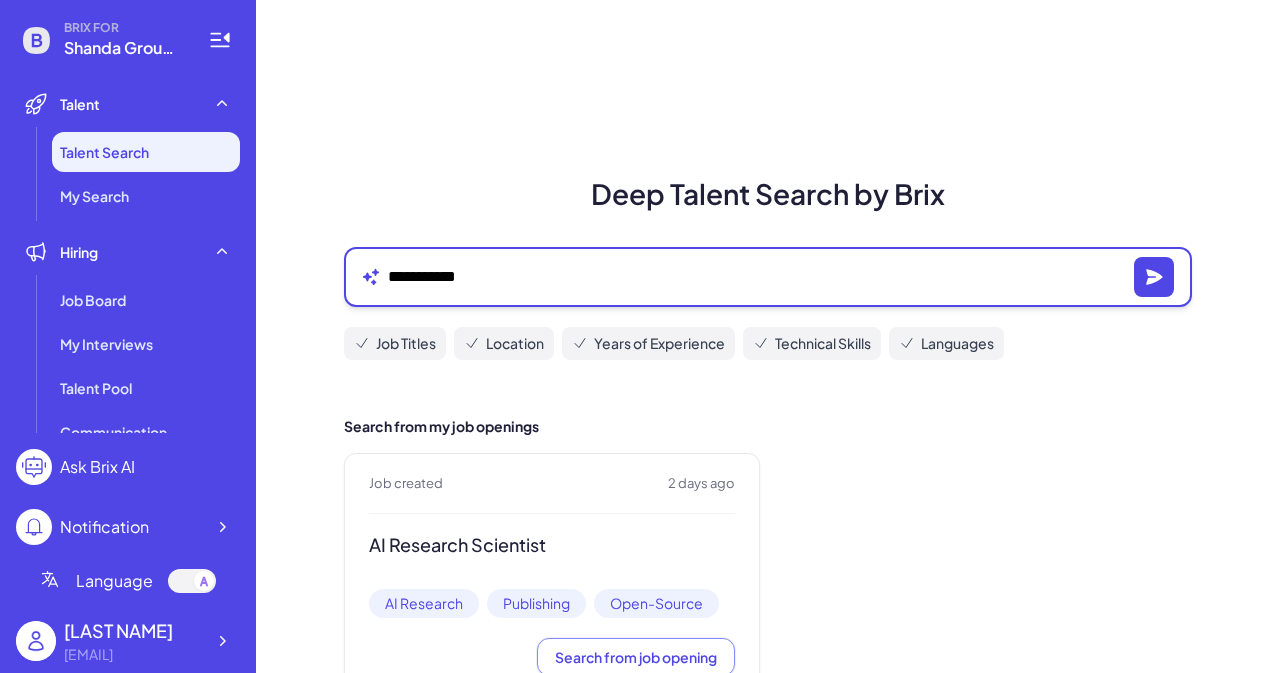 type on "**********" 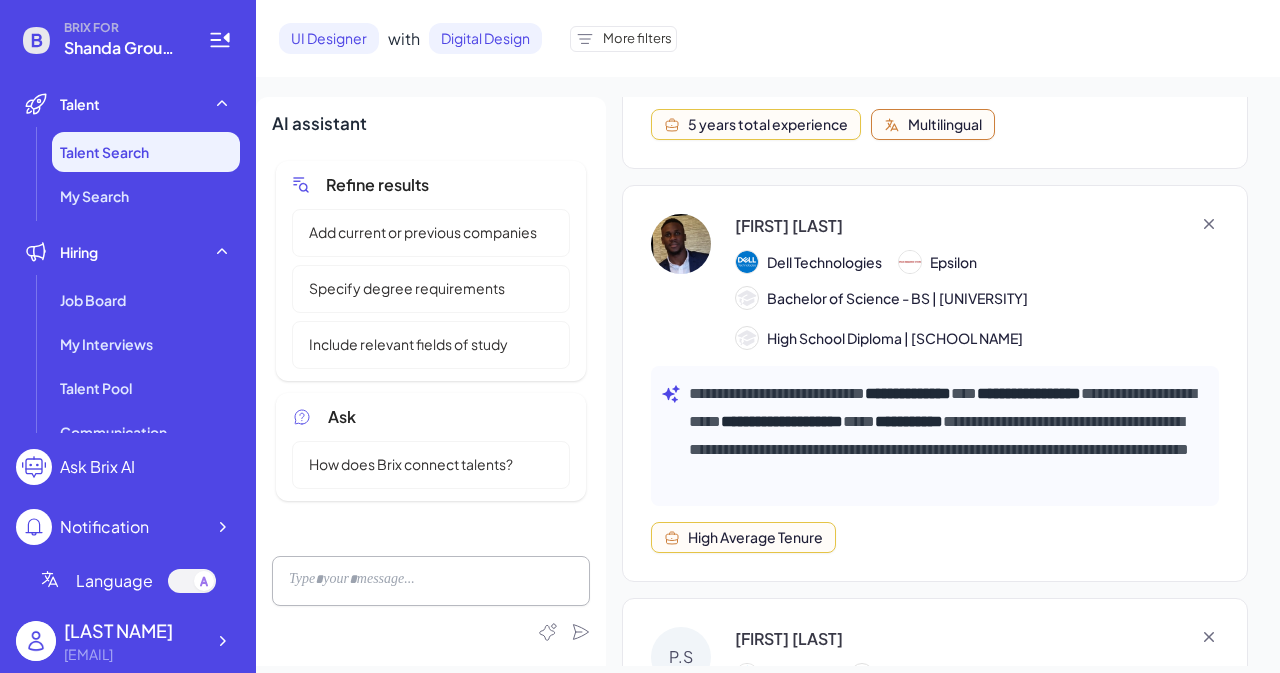 scroll, scrollTop: 800, scrollLeft: 0, axis: vertical 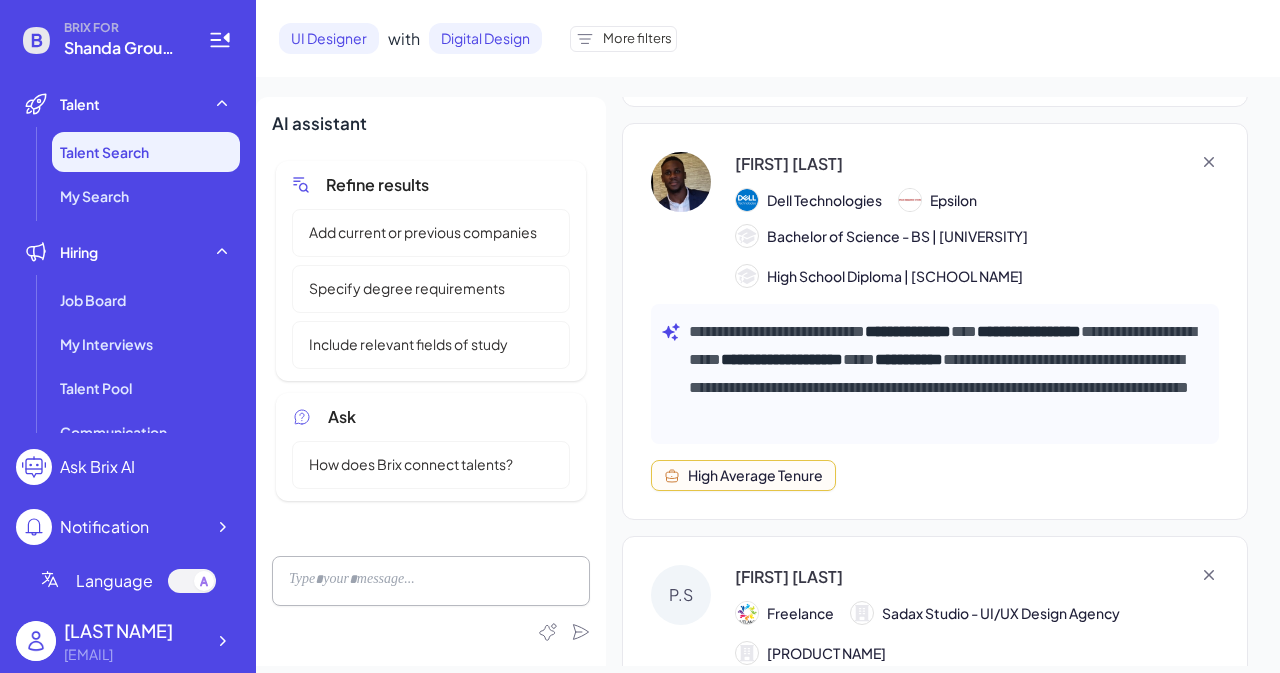 click on "**********" at bounding box center (944, 374) 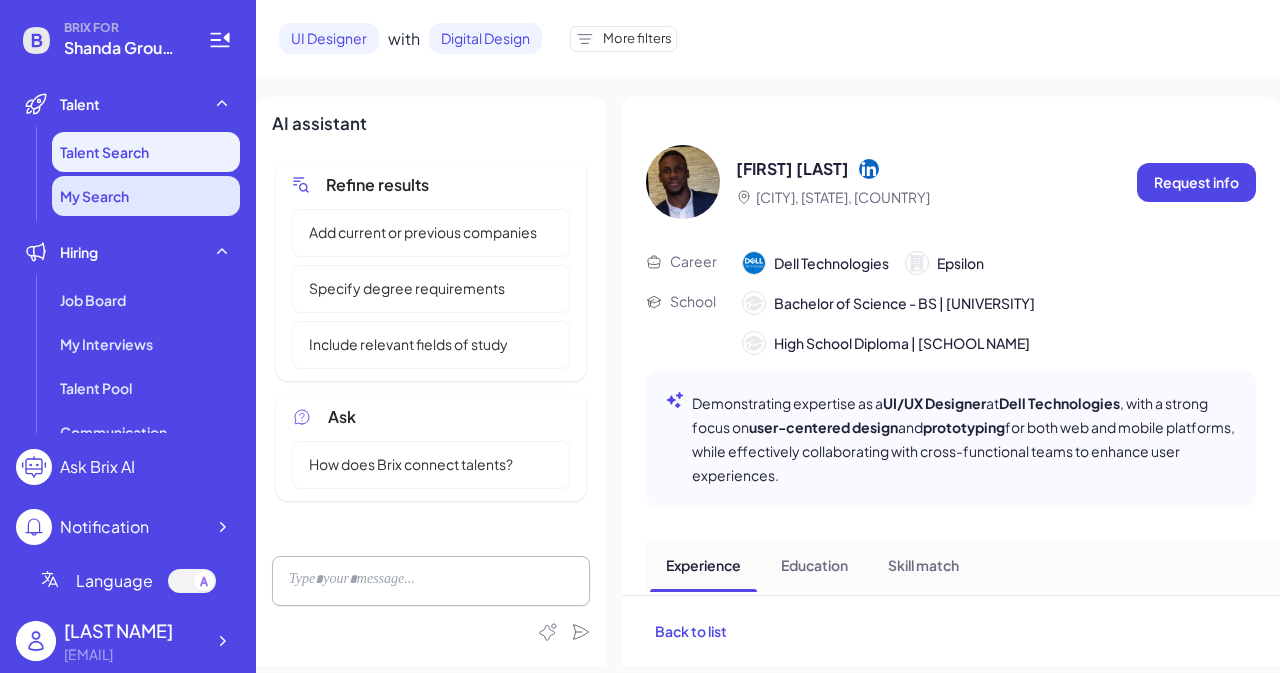 click on "My Search" at bounding box center (146, 196) 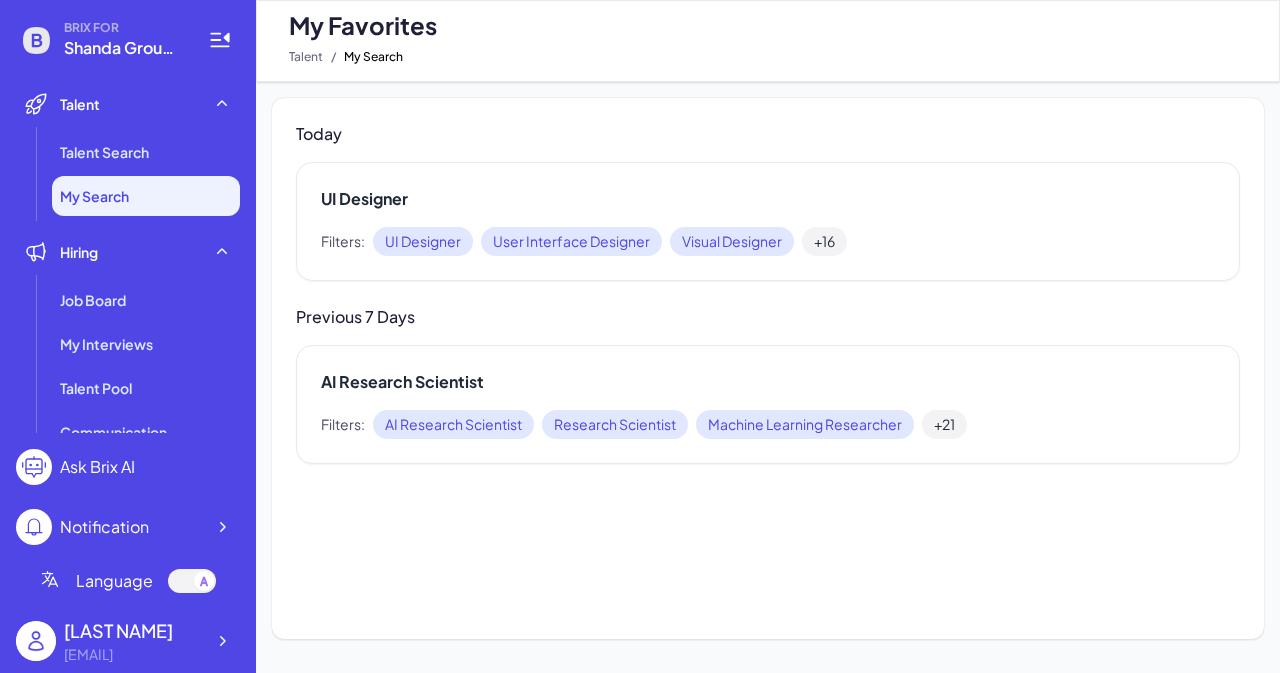 click on "+16" at bounding box center [824, 241] 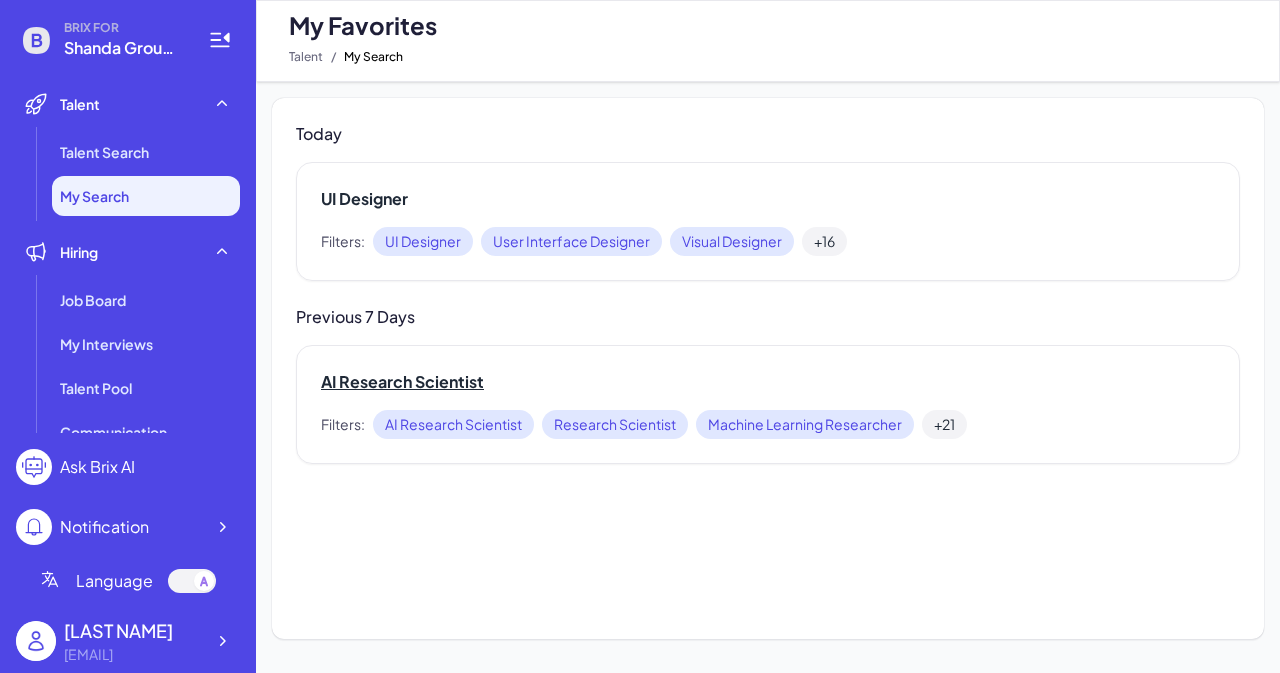 click on "AI Research Scientist" at bounding box center (768, 382) 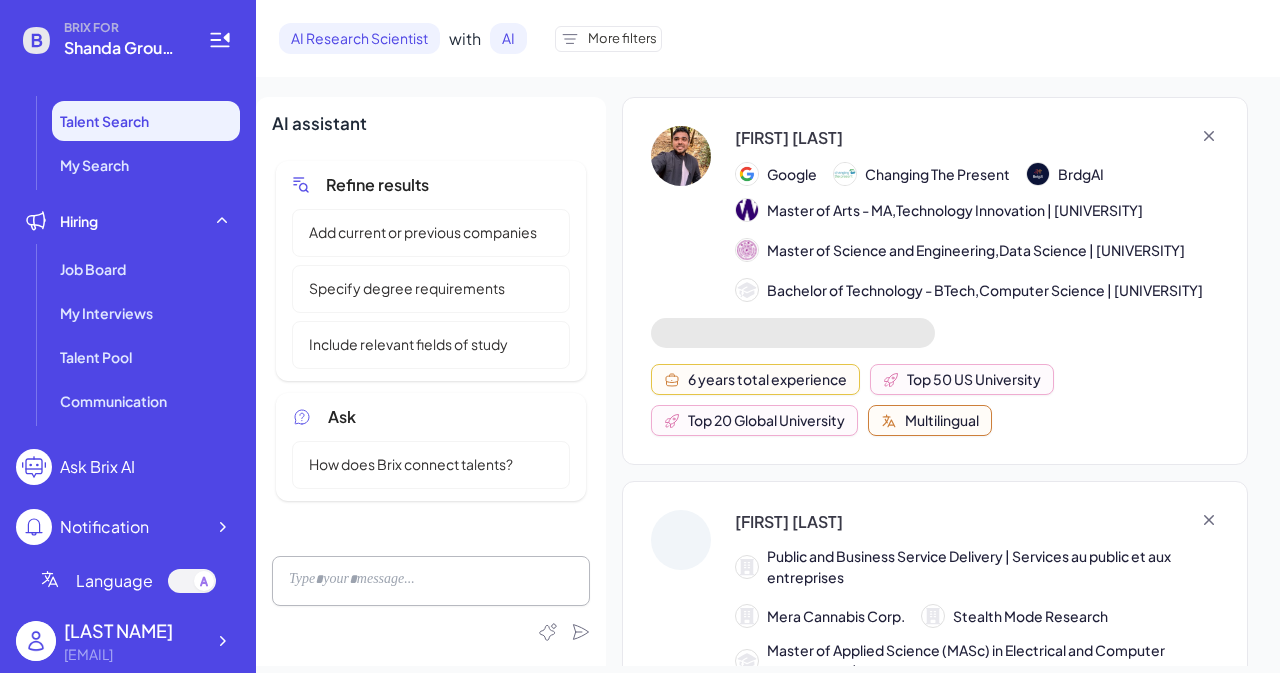 scroll, scrollTop: 0, scrollLeft: 0, axis: both 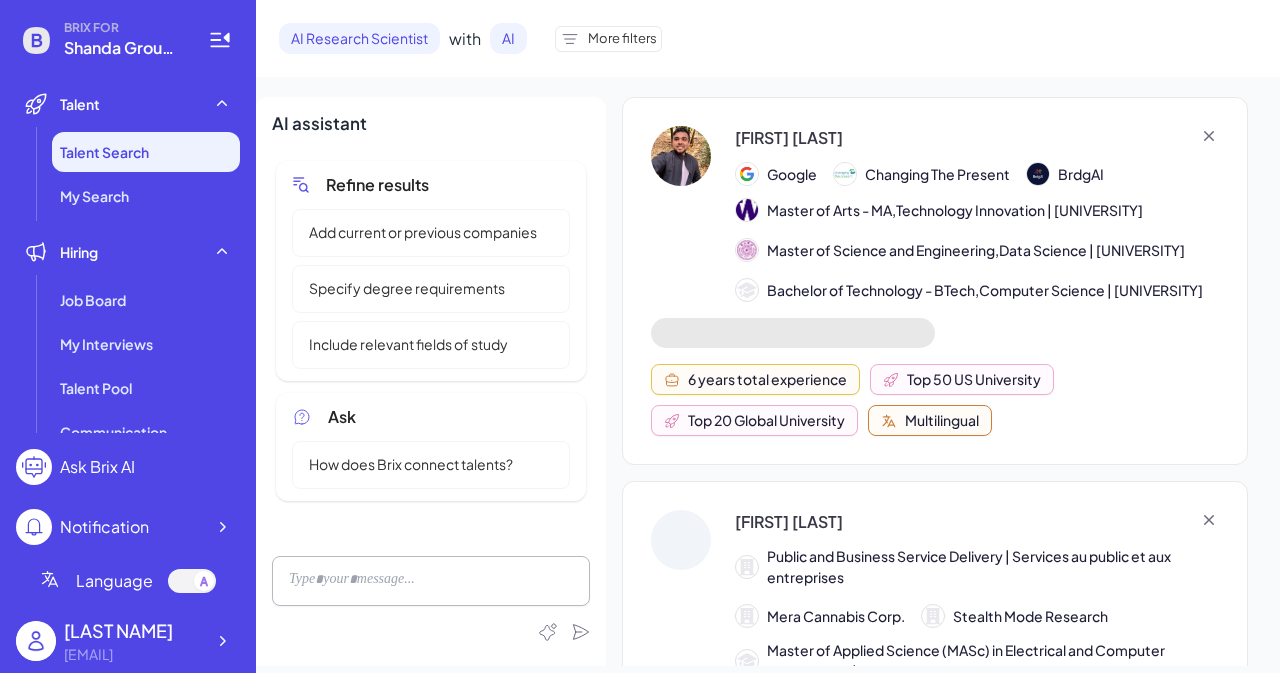 click on "More filters" at bounding box center (622, 39) 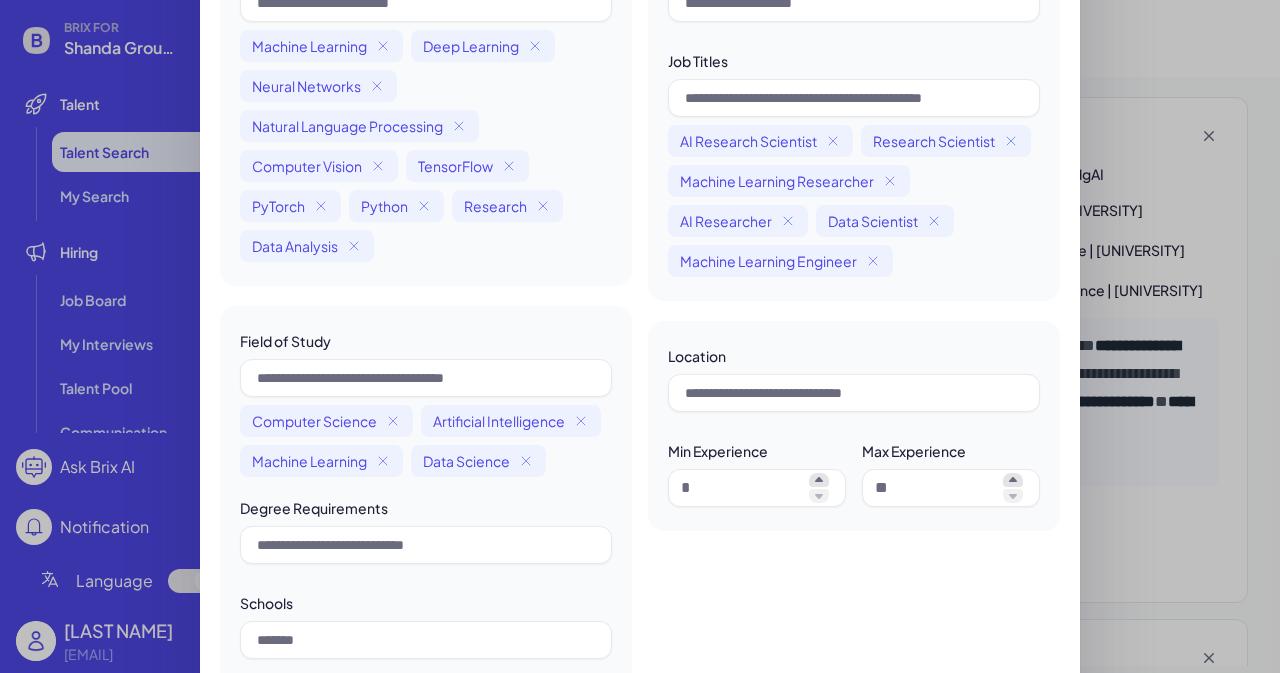 scroll, scrollTop: 200, scrollLeft: 0, axis: vertical 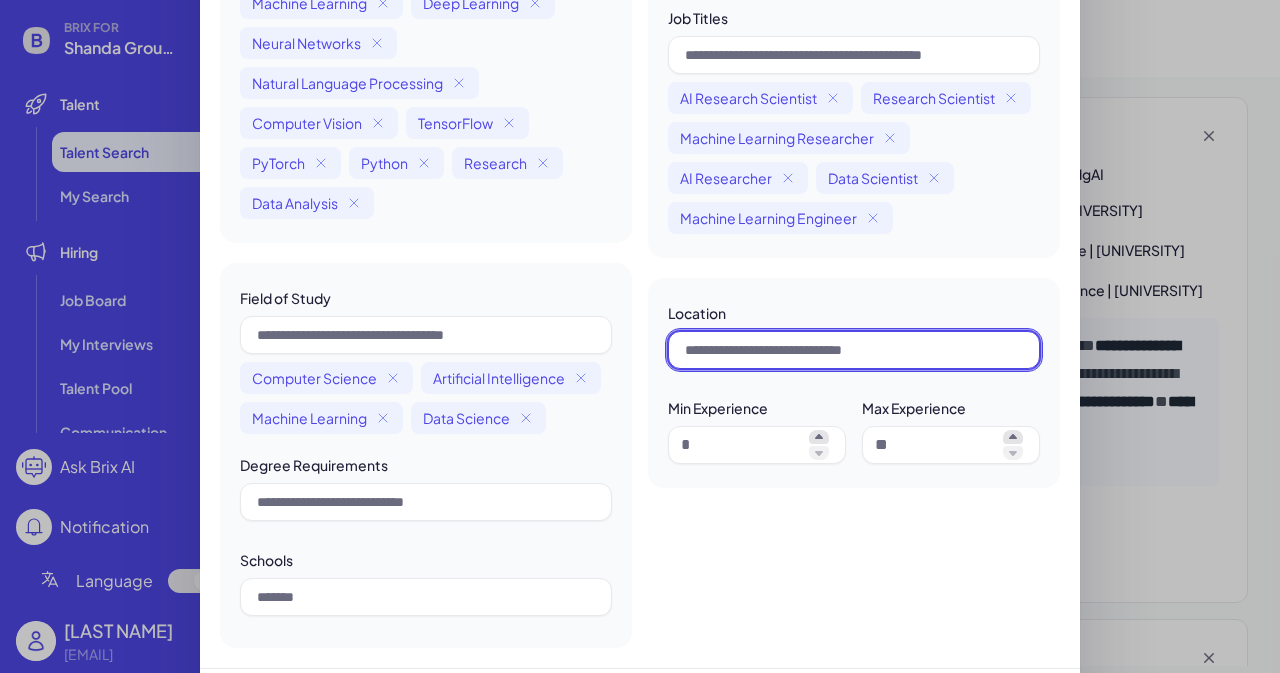 click at bounding box center [854, 350] 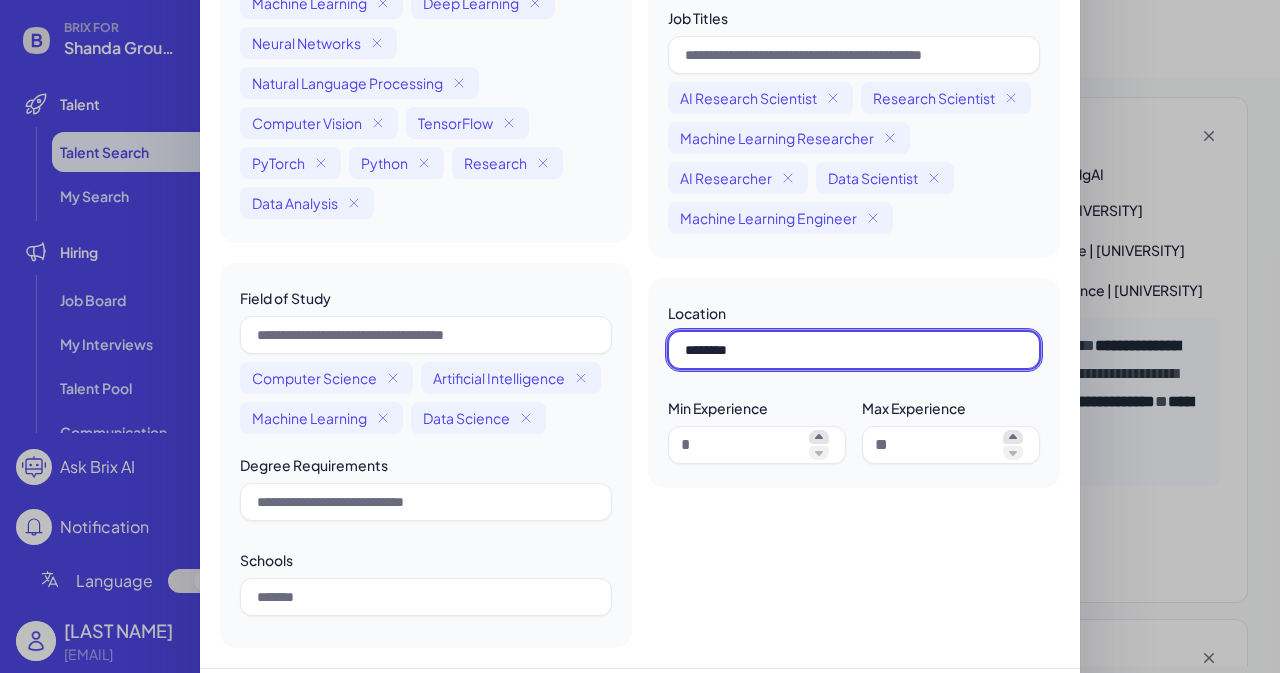 type on "*********" 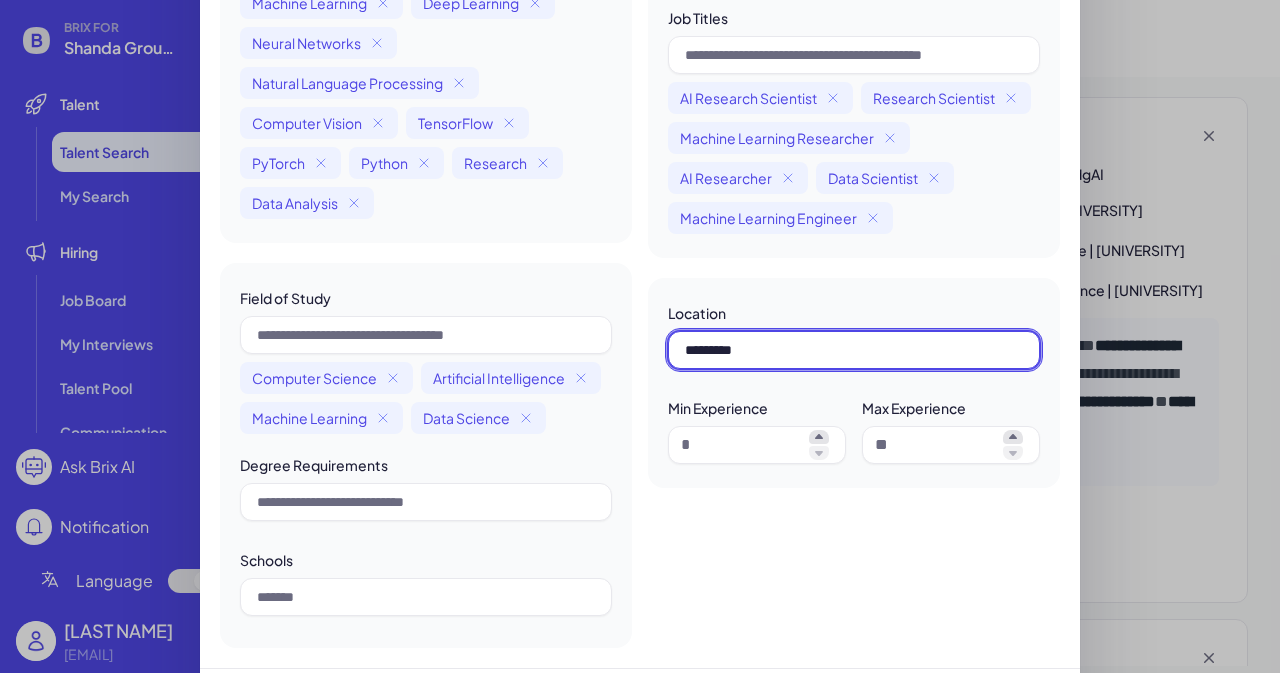 type 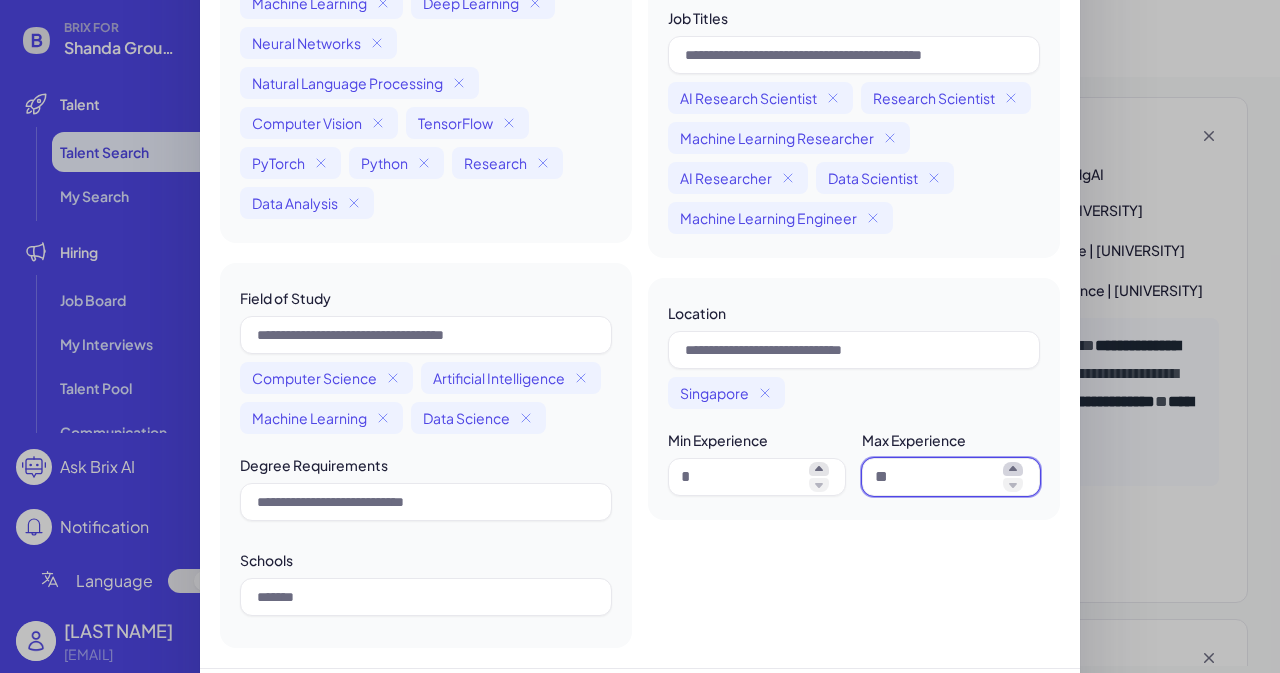 click 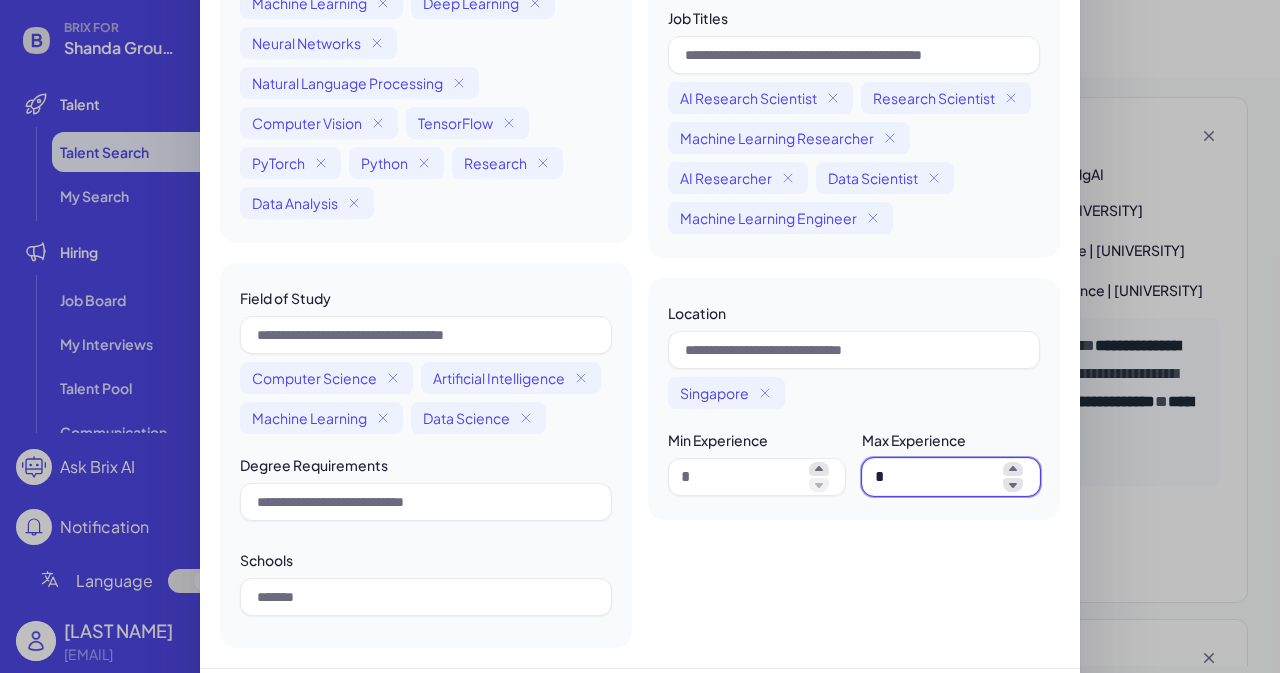 drag, startPoint x: 906, startPoint y: 488, endPoint x: 774, endPoint y: 503, distance: 132.84953 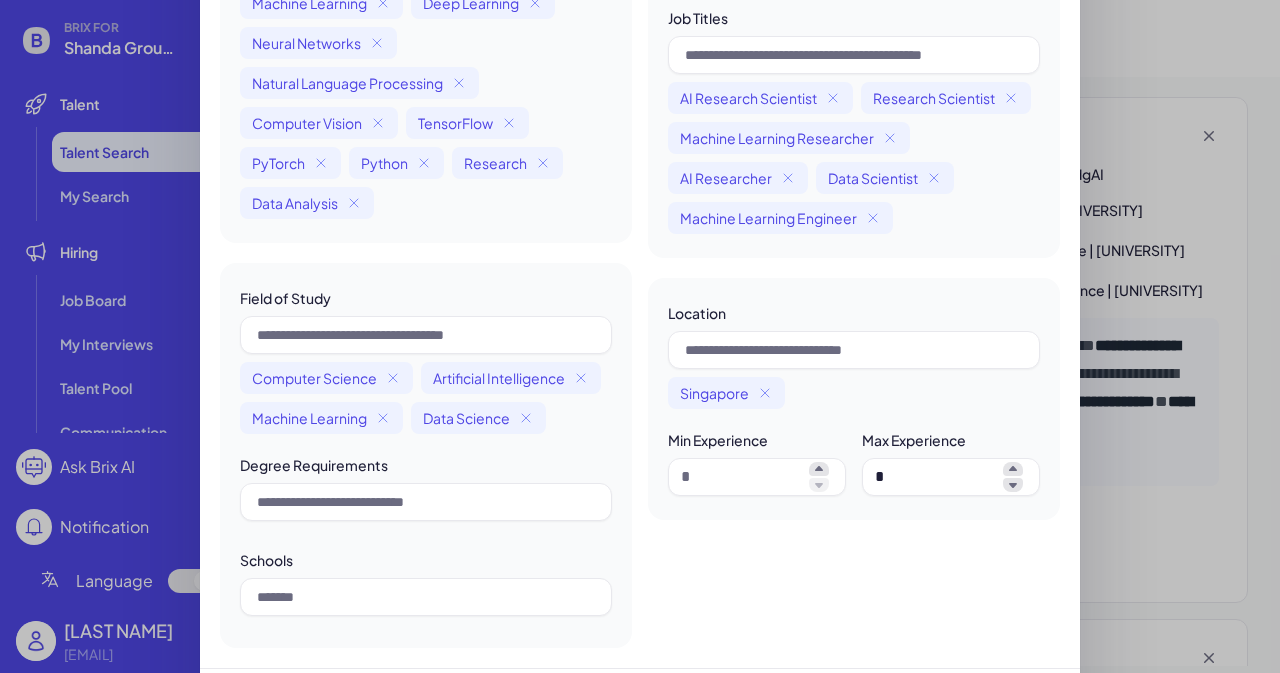 click on "Companies Job Titles AI Research Scientist Research Scientist Machine Learning Researcher AI Researcher Data Scientist Machine Learning Engineer Location Singapore Min Experience Max Experience *" at bounding box center (854, 268) 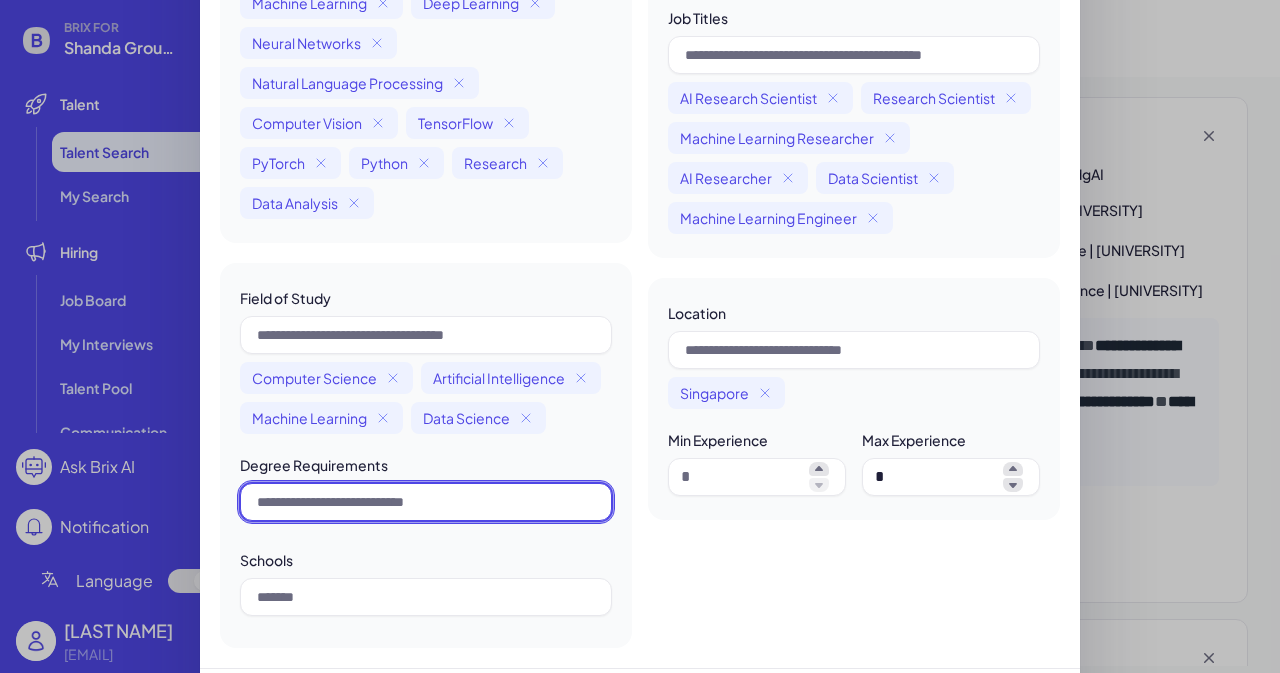 click at bounding box center [426, 502] 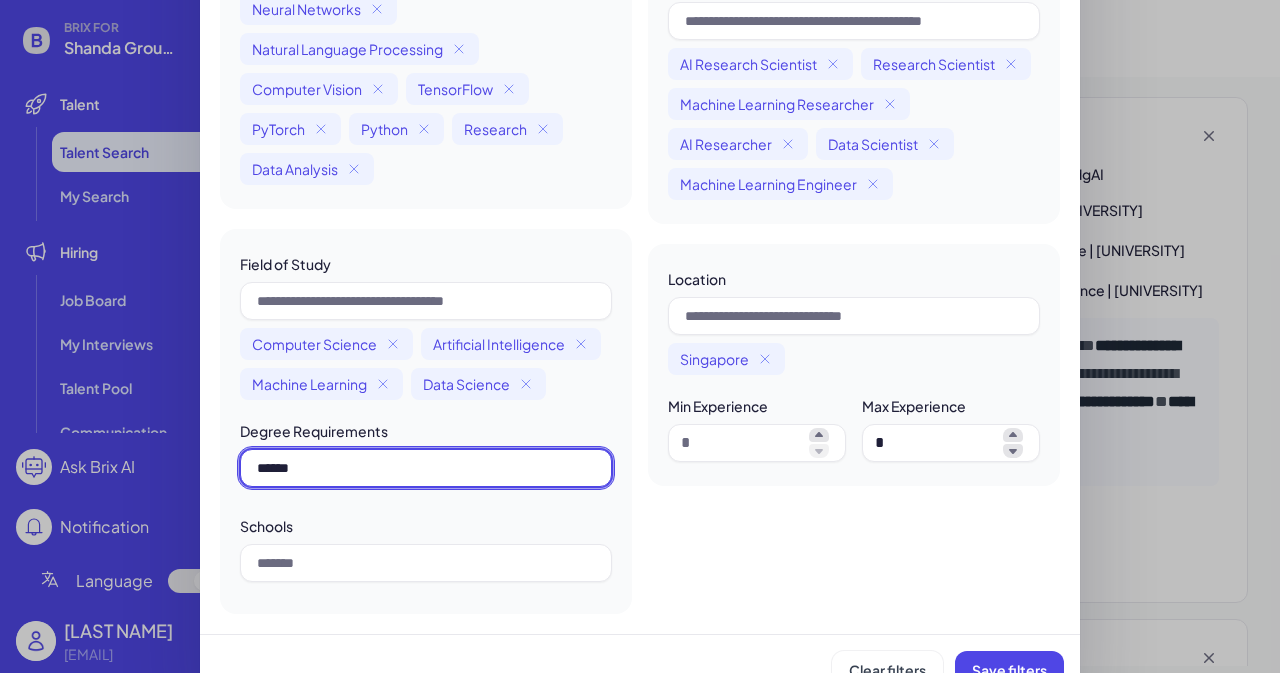 scroll, scrollTop: 269, scrollLeft: 0, axis: vertical 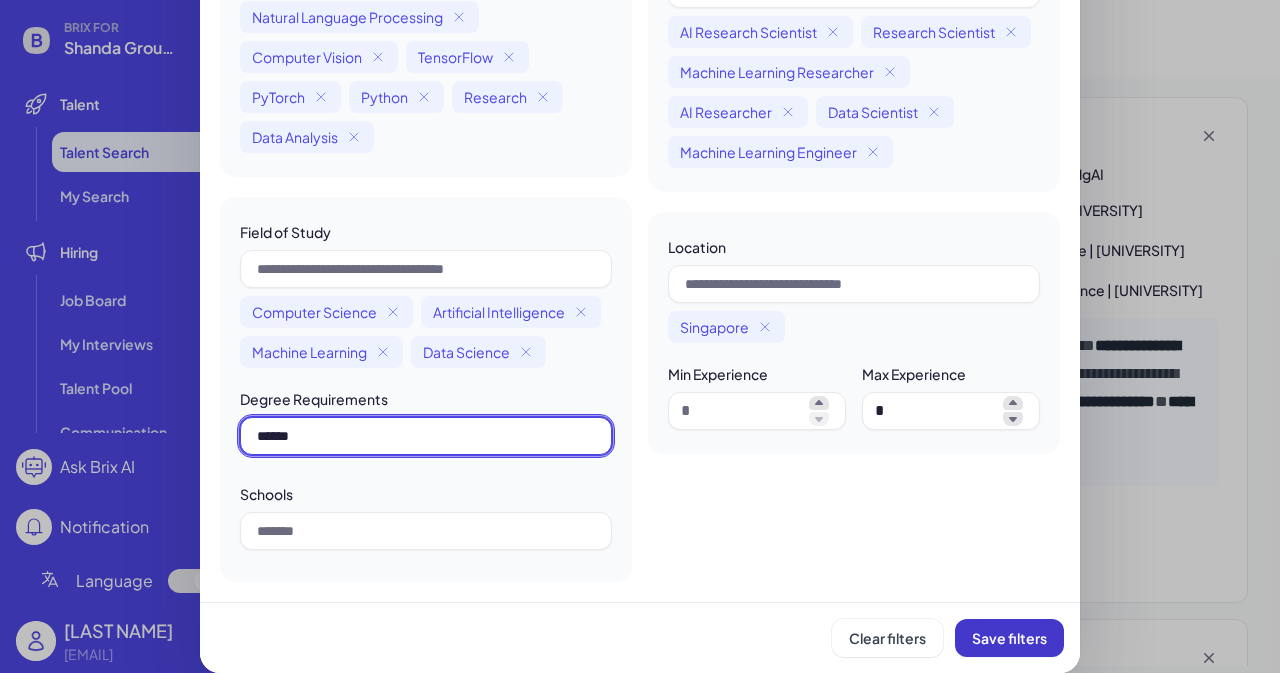 type on "******" 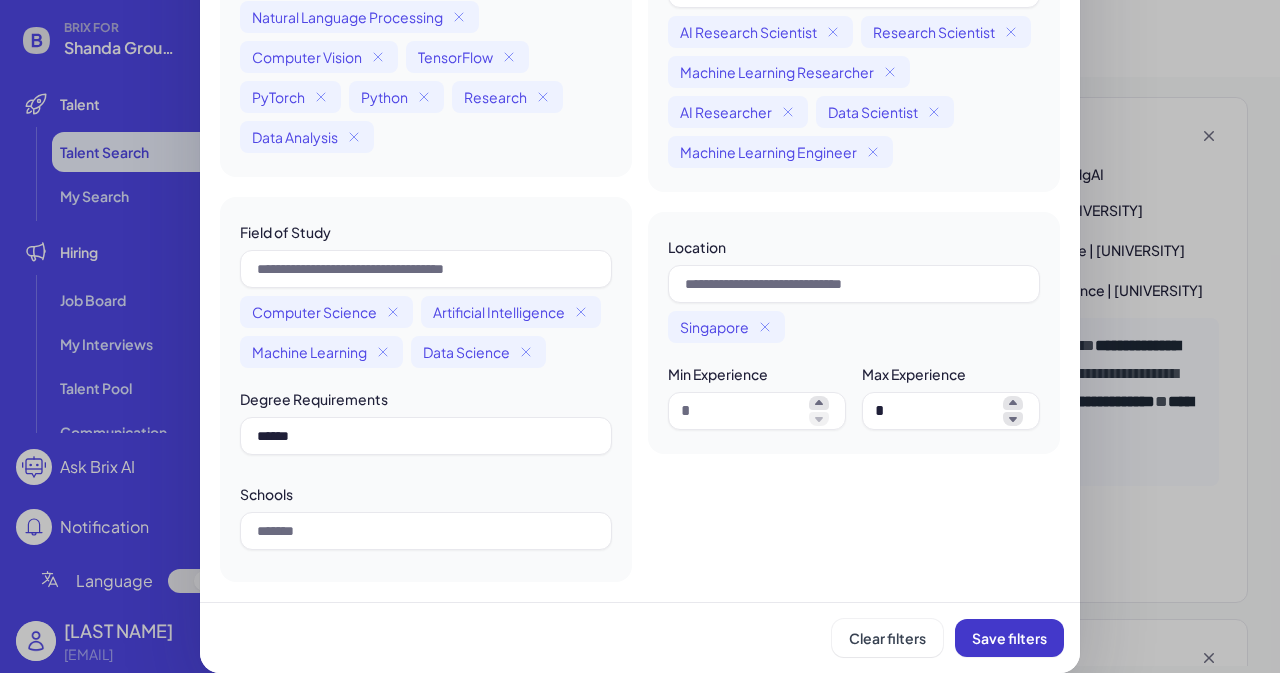 click on "Save filters" at bounding box center [1009, 638] 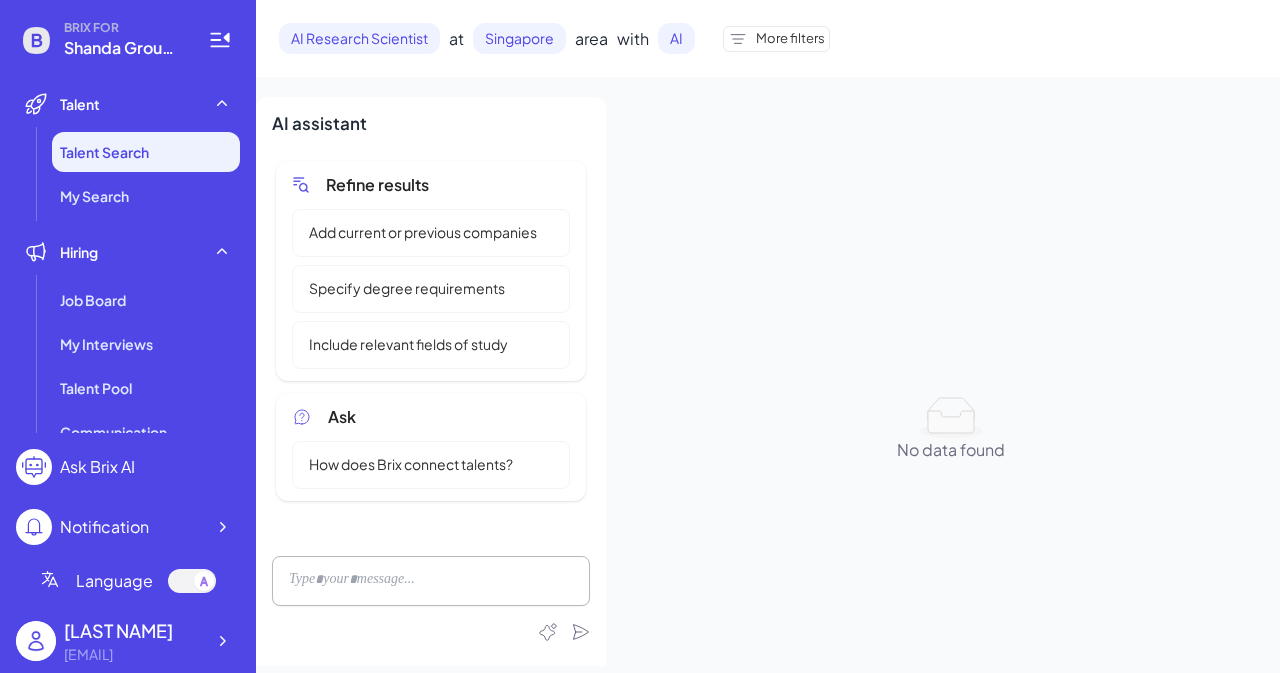 click on "More filters" at bounding box center (790, 39) 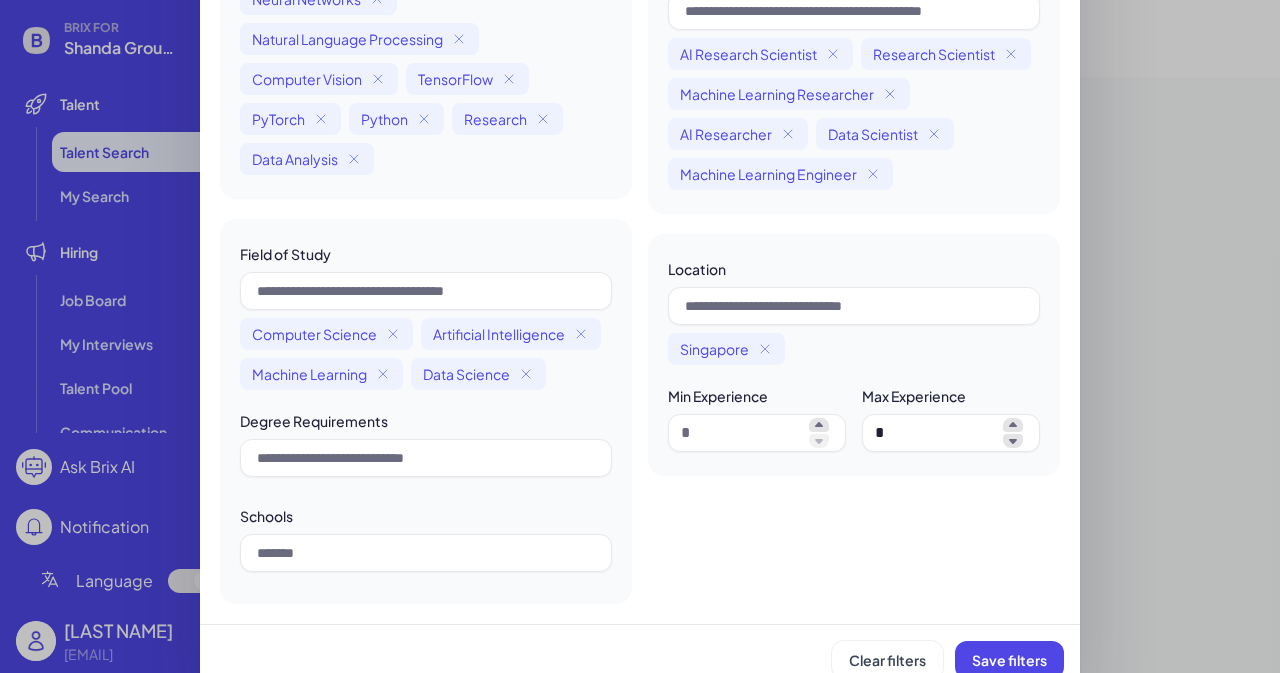 scroll, scrollTop: 269, scrollLeft: 0, axis: vertical 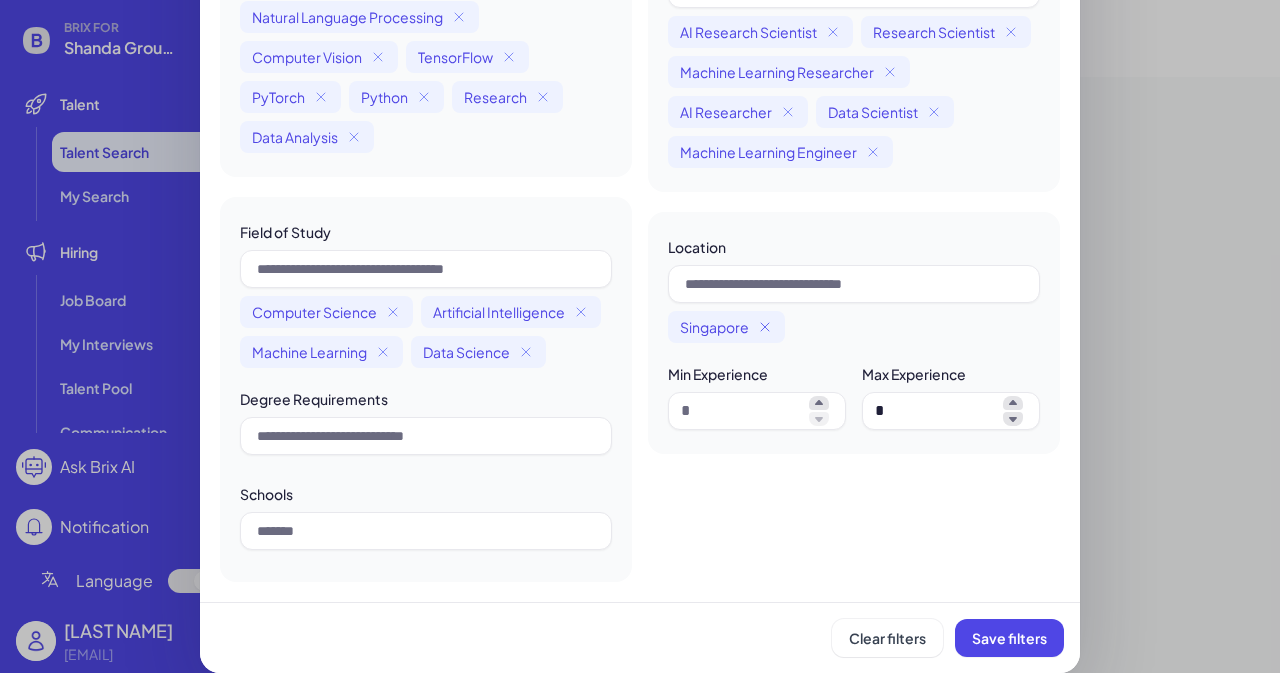 click 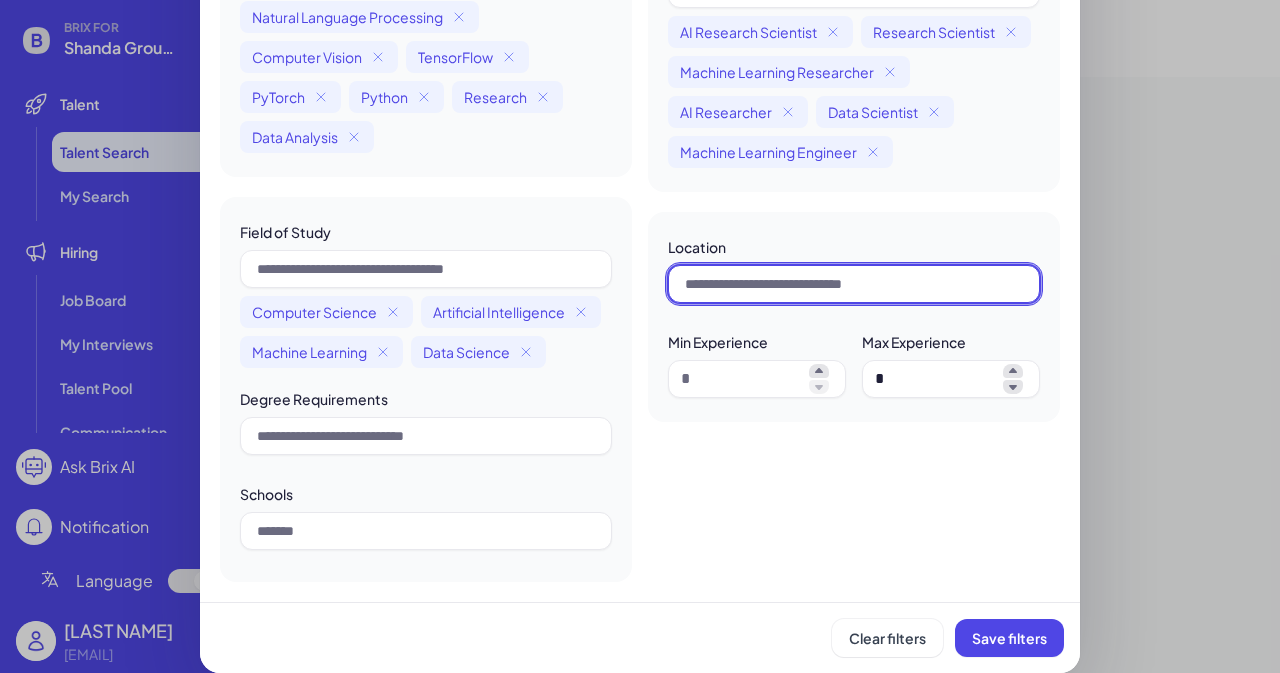 click at bounding box center [854, 284] 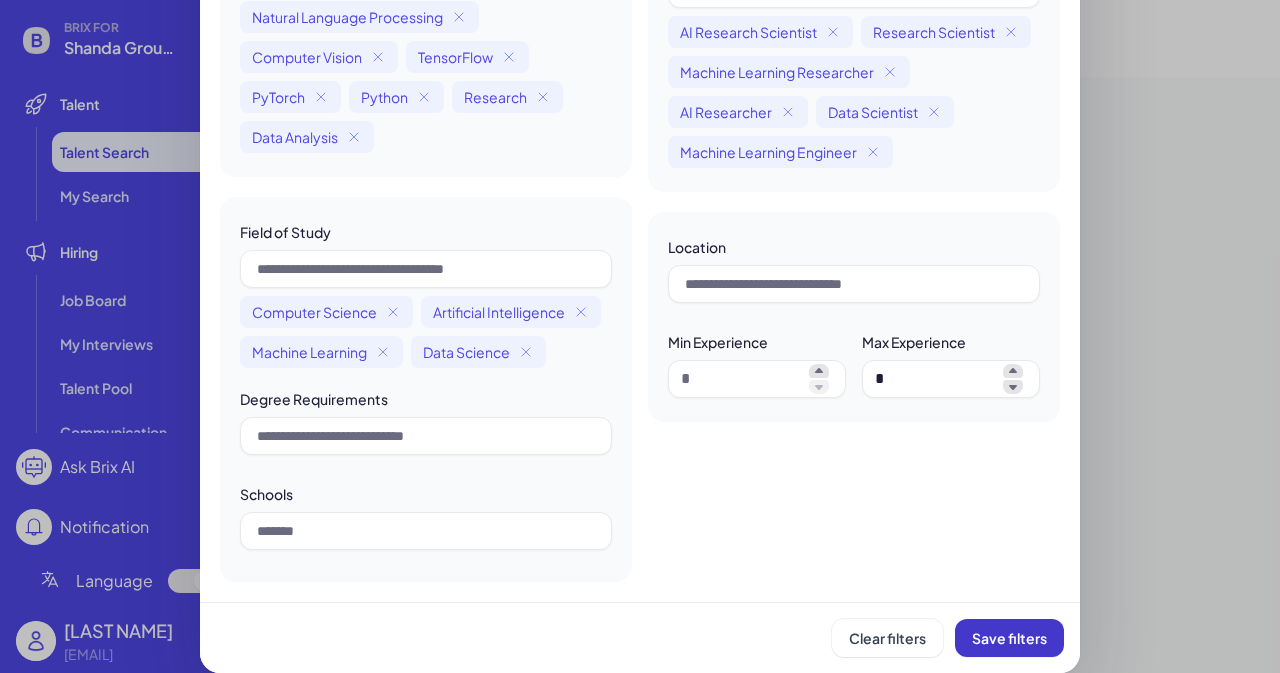 click on "Save filters" at bounding box center [1009, 638] 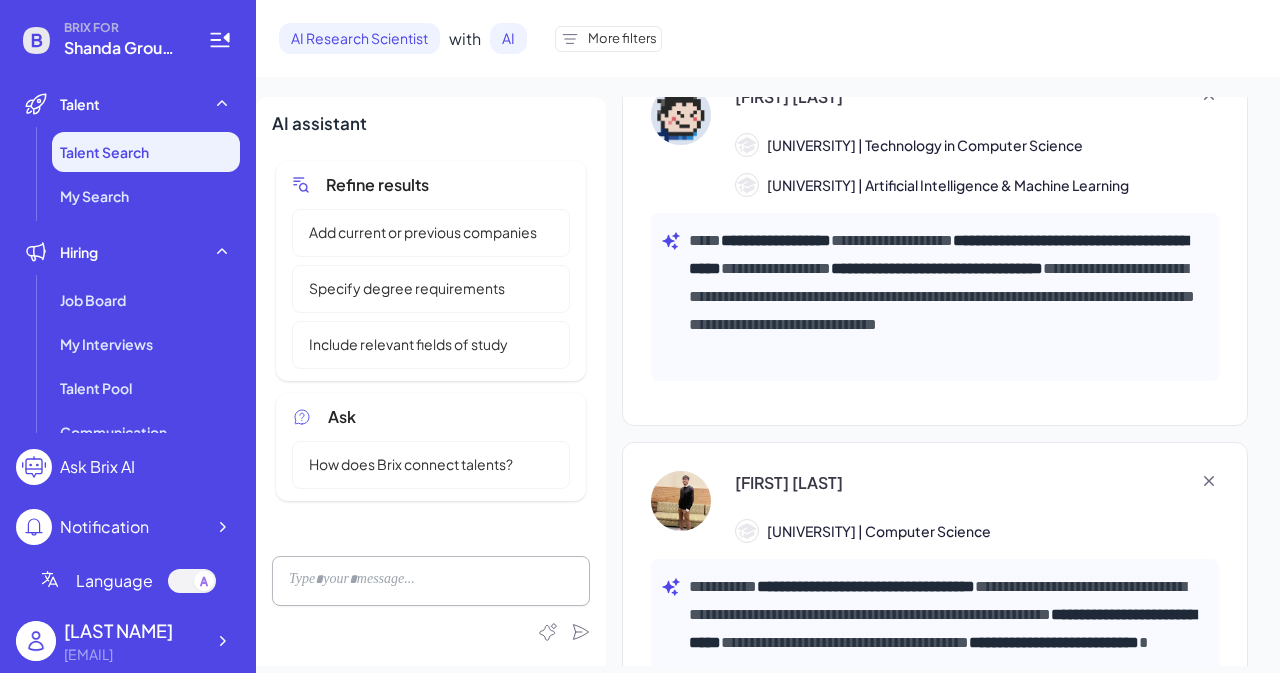 scroll, scrollTop: 3086, scrollLeft: 0, axis: vertical 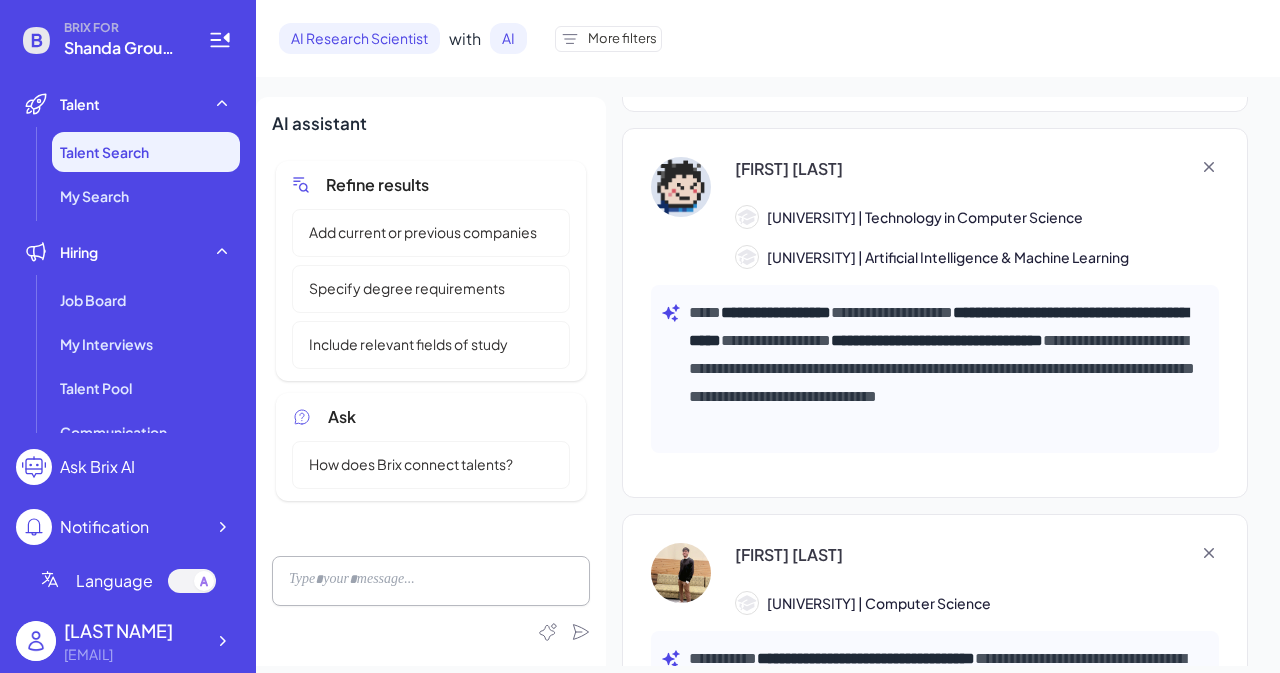 click on "More filters" at bounding box center [622, 39] 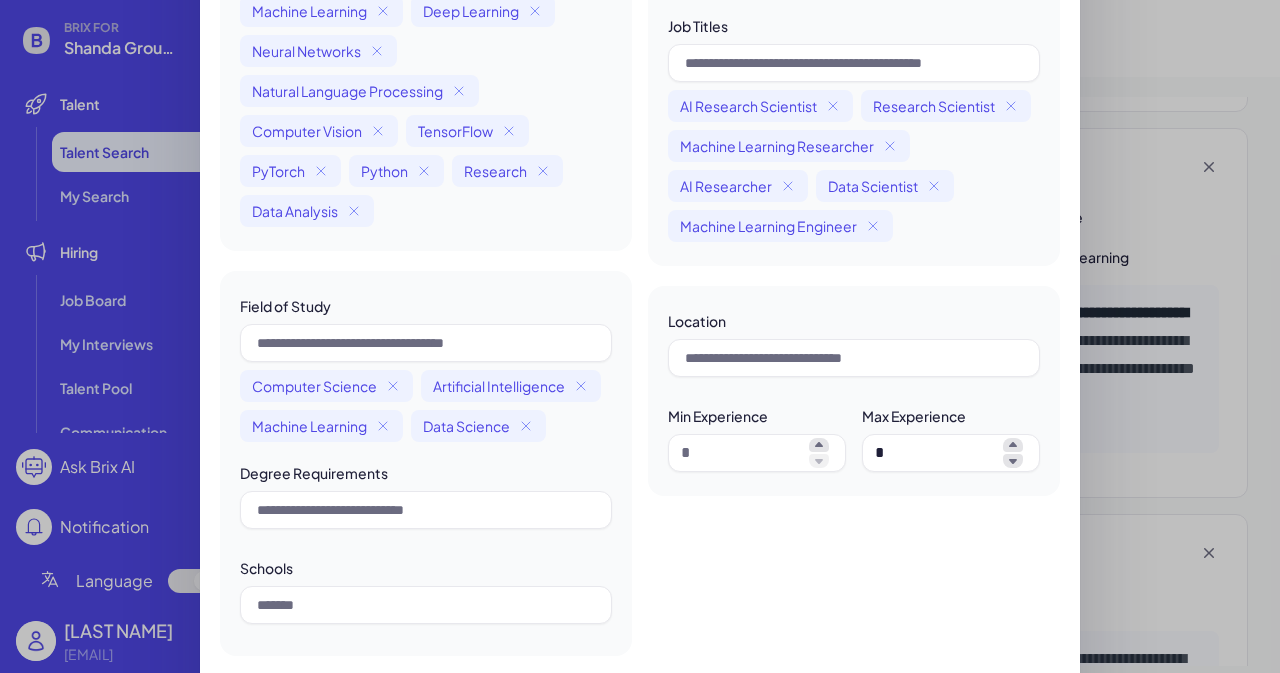 scroll, scrollTop: 200, scrollLeft: 0, axis: vertical 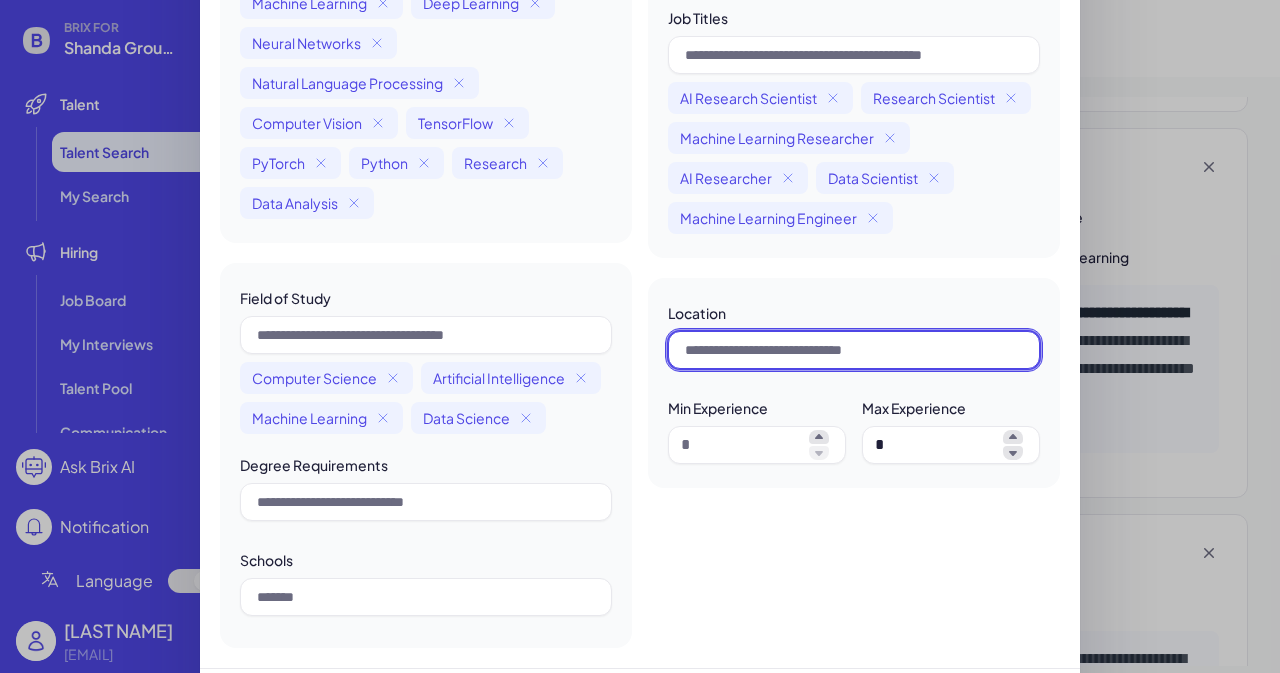 click at bounding box center (854, 350) 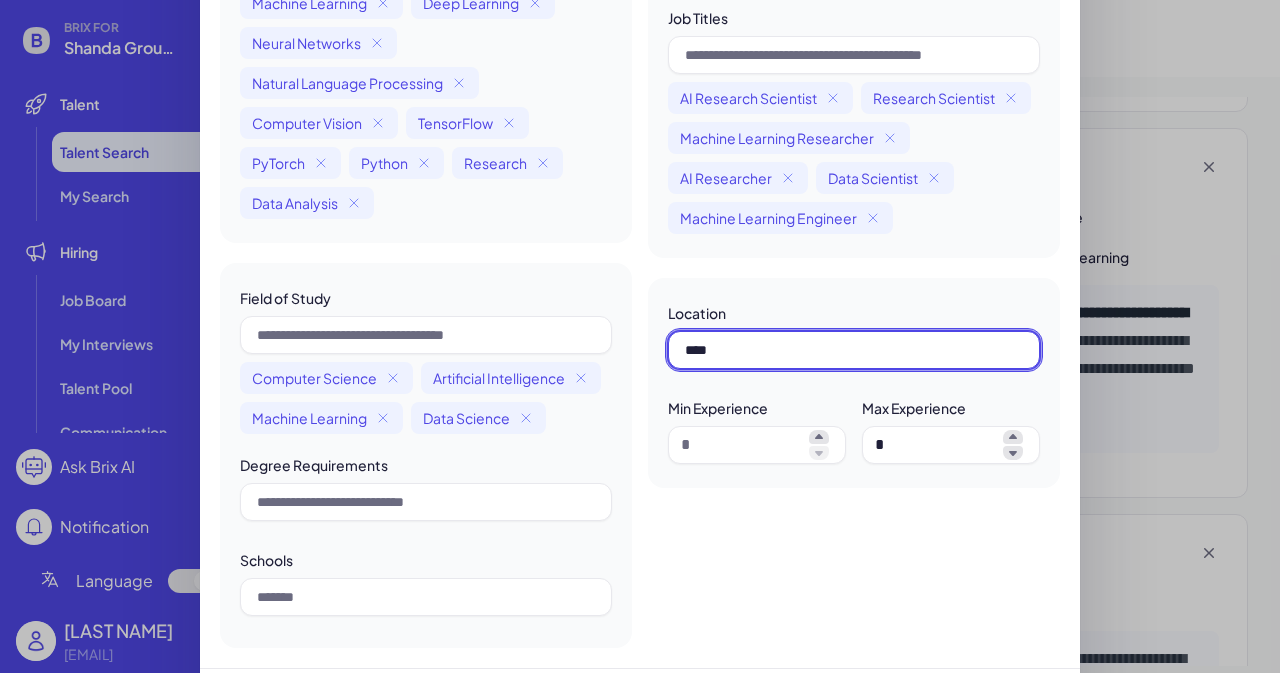 type on "*****" 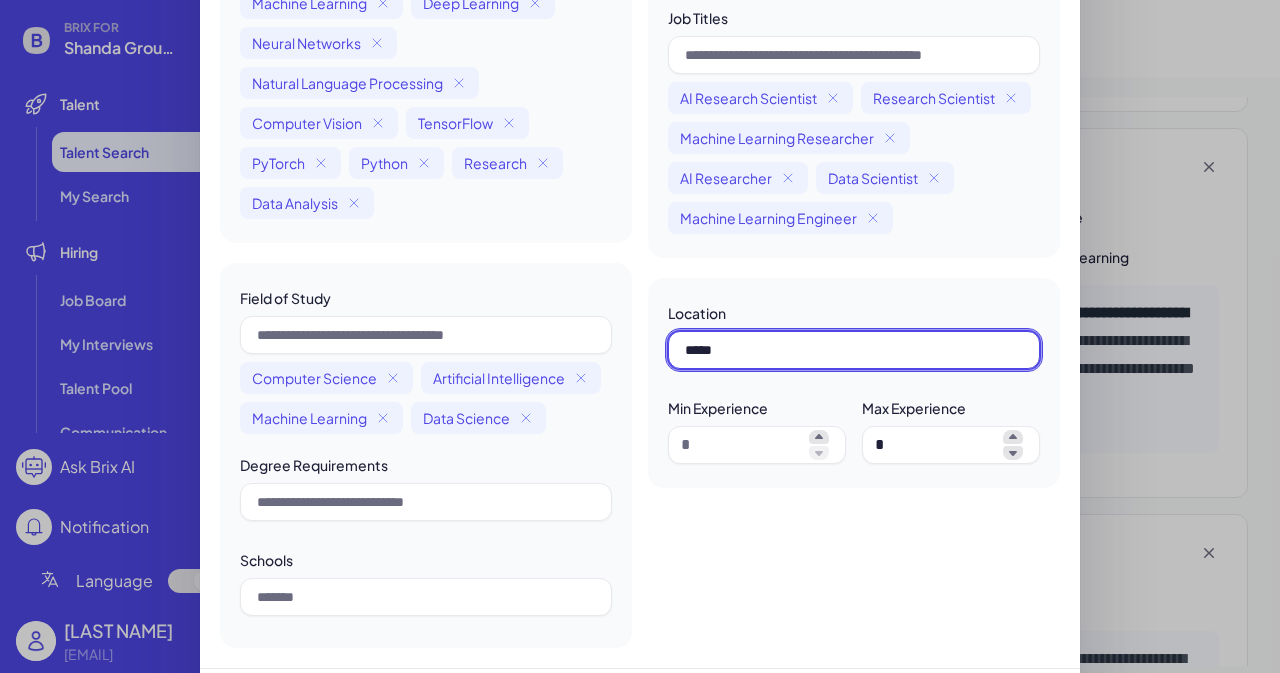 type 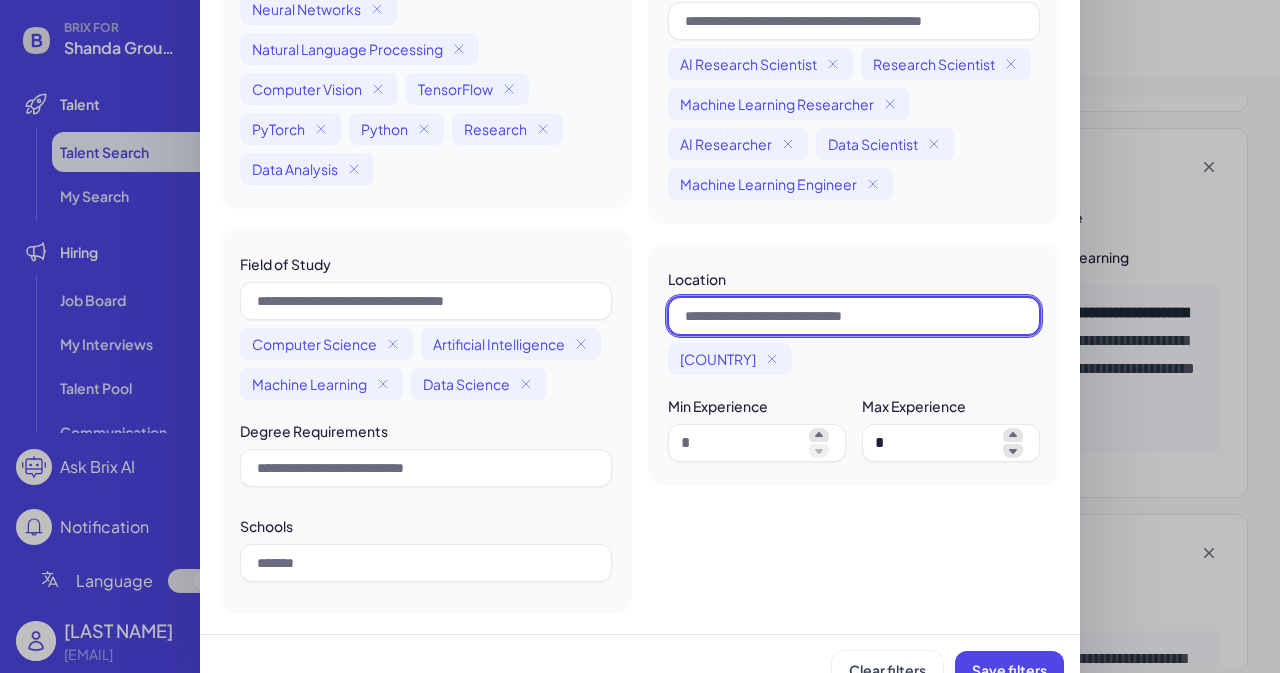 scroll, scrollTop: 269, scrollLeft: 0, axis: vertical 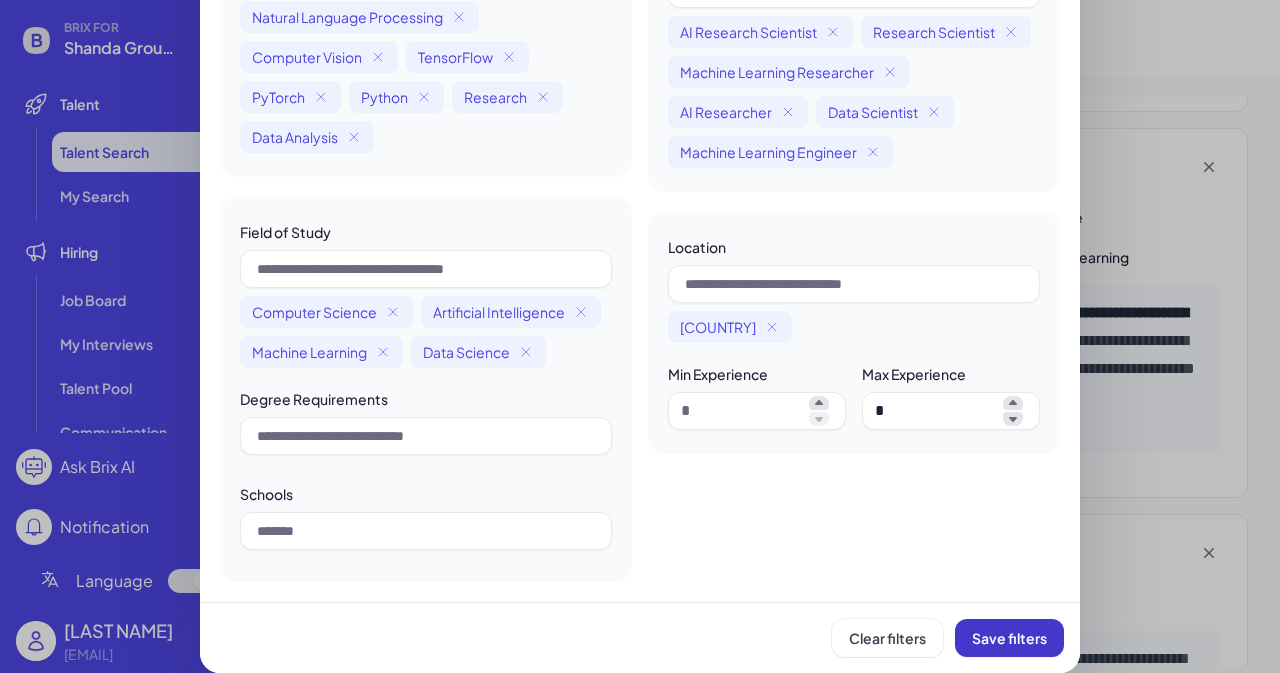 click on "Save filters" at bounding box center (1009, 638) 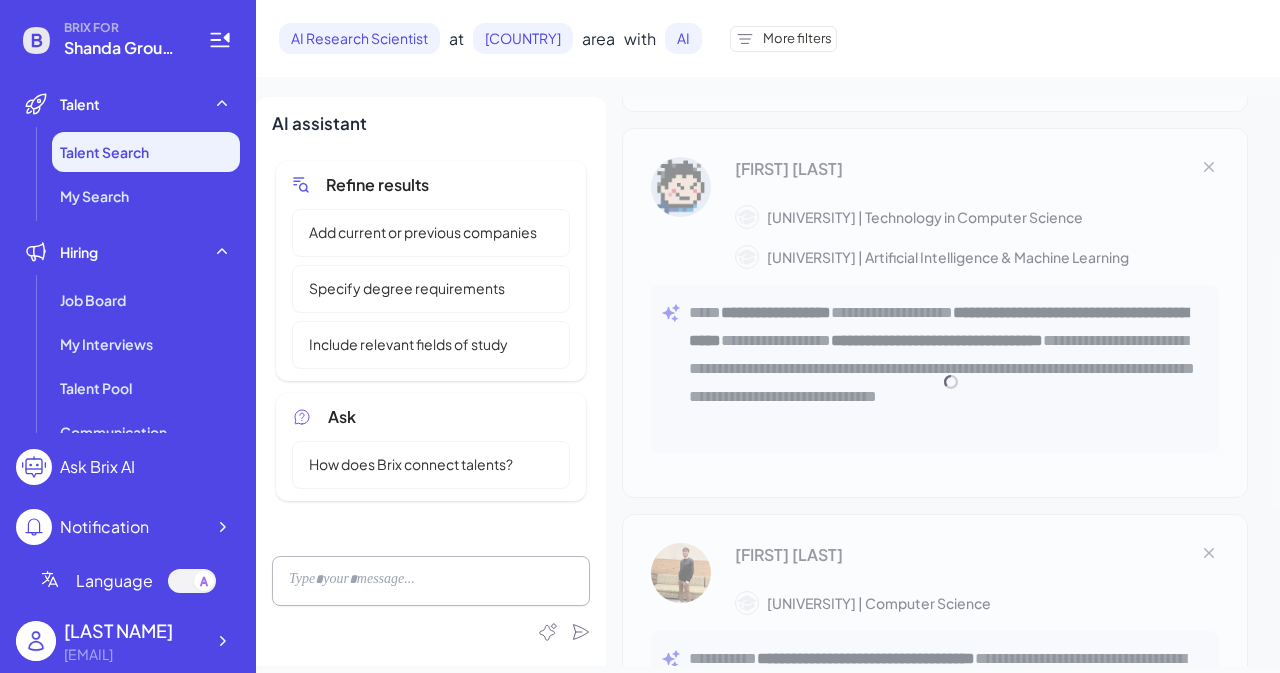 scroll, scrollTop: 0, scrollLeft: 0, axis: both 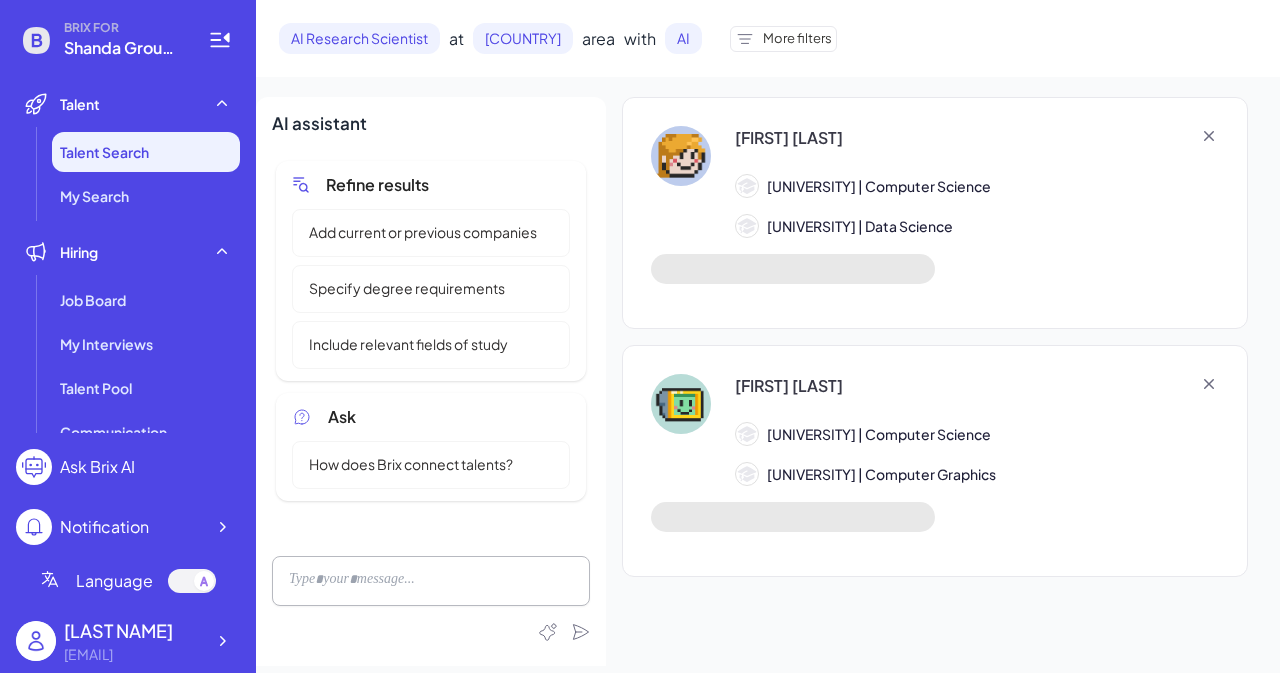 click on "[FIRST] [LAST]" at bounding box center (789, 138) 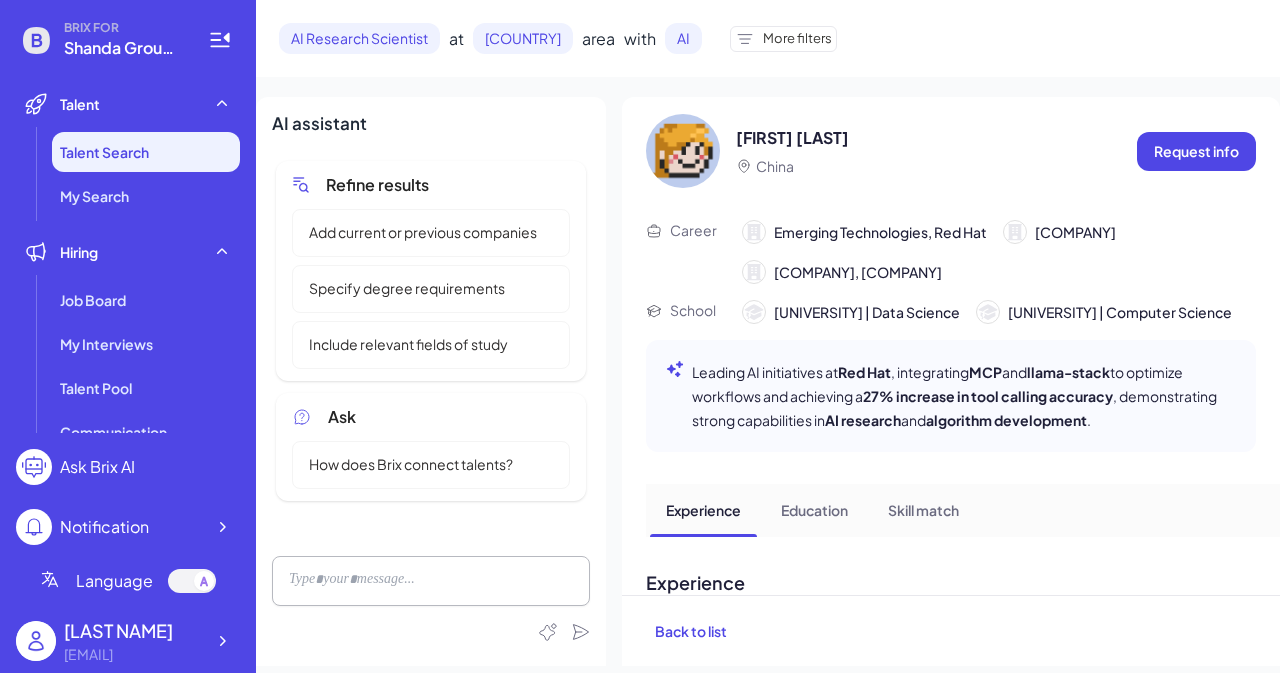 scroll, scrollTop: 0, scrollLeft: 0, axis: both 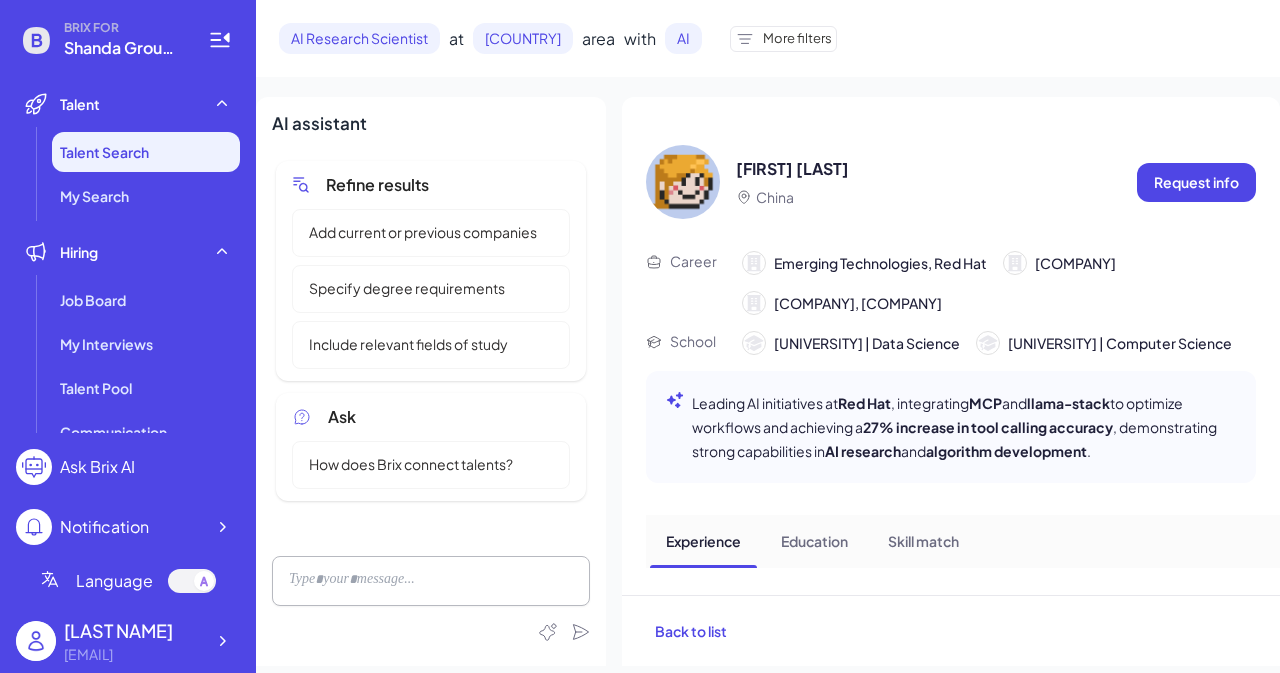 click on "More filters" at bounding box center (797, 39) 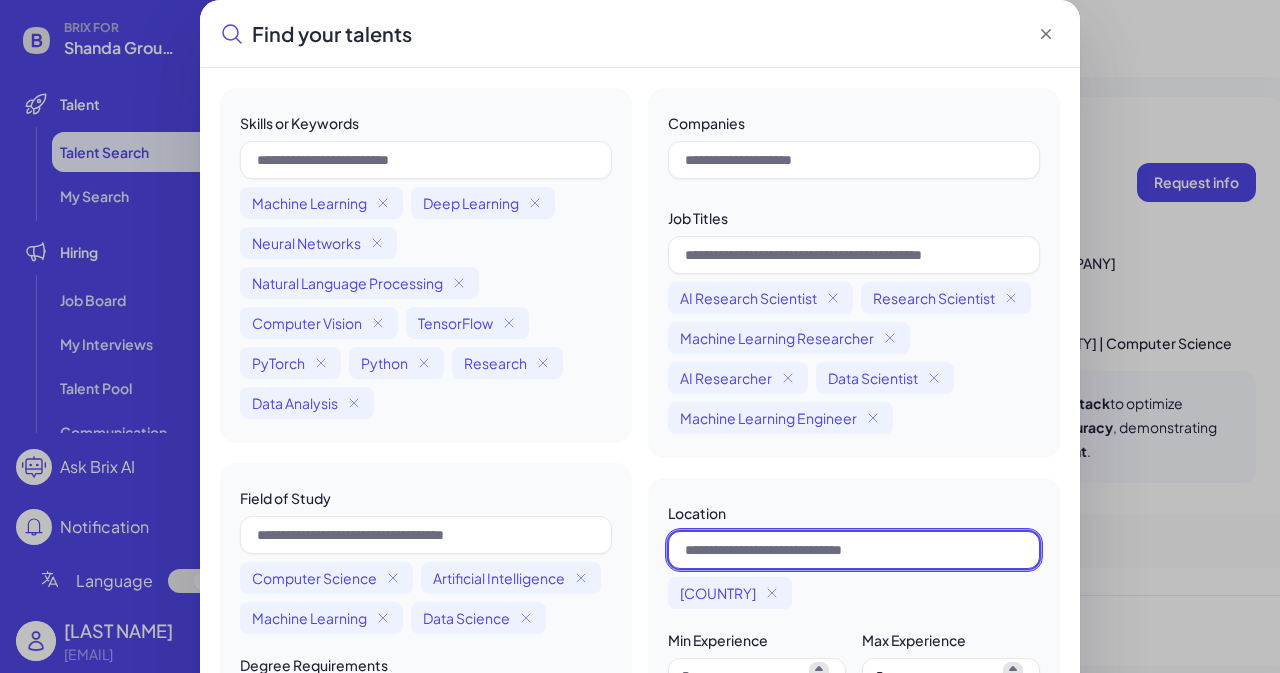 click at bounding box center (854, 550) 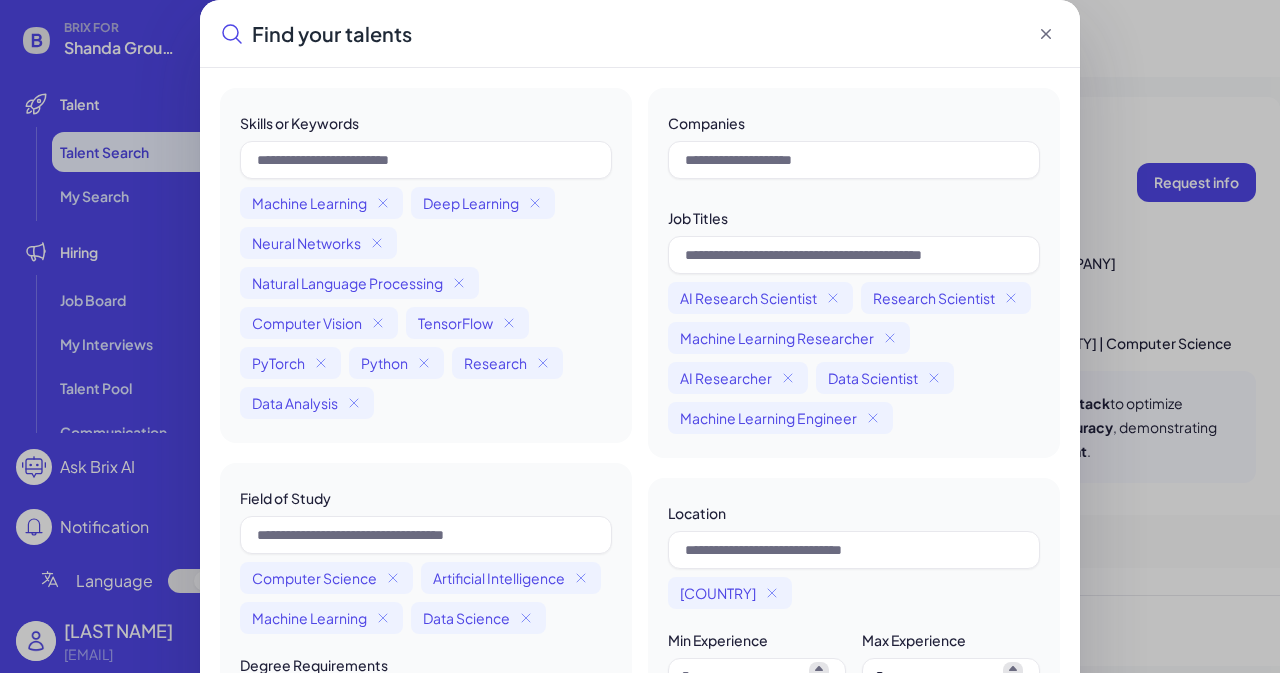 click on "Find your talents Skills or Keywords Machine Learning Deep Learning Neural Networks Natural Language Processing Computer Vision TensorFlow PyTorch Python Research Data Analysis Field of Study Computer Science Artificial Intelligence Machine Learning Data Science Degree Requirements Schools Companies Job Titles AI Research Scientist Research Scientist Machine Learning Researcher AI Researcher Data Scientist Machine Learning Engineer Location china Min Experience Max Experience * Clear filters Save filters" at bounding box center (640, 469) 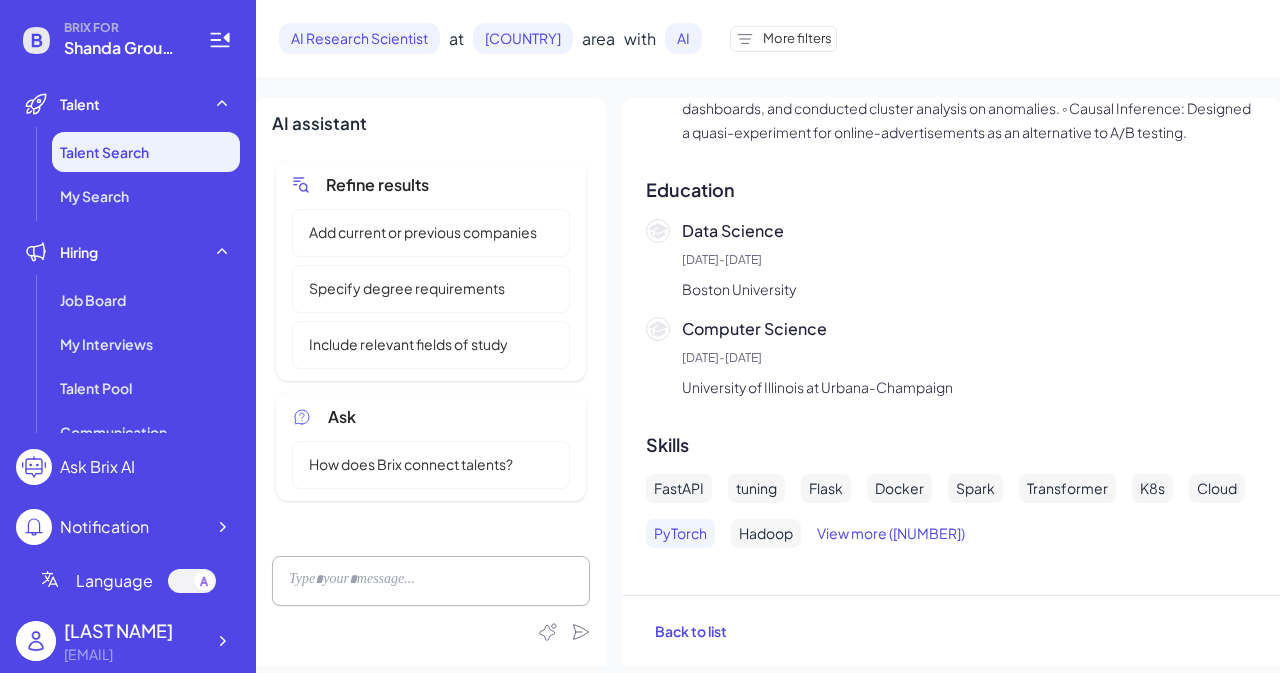 scroll, scrollTop: 1105, scrollLeft: 0, axis: vertical 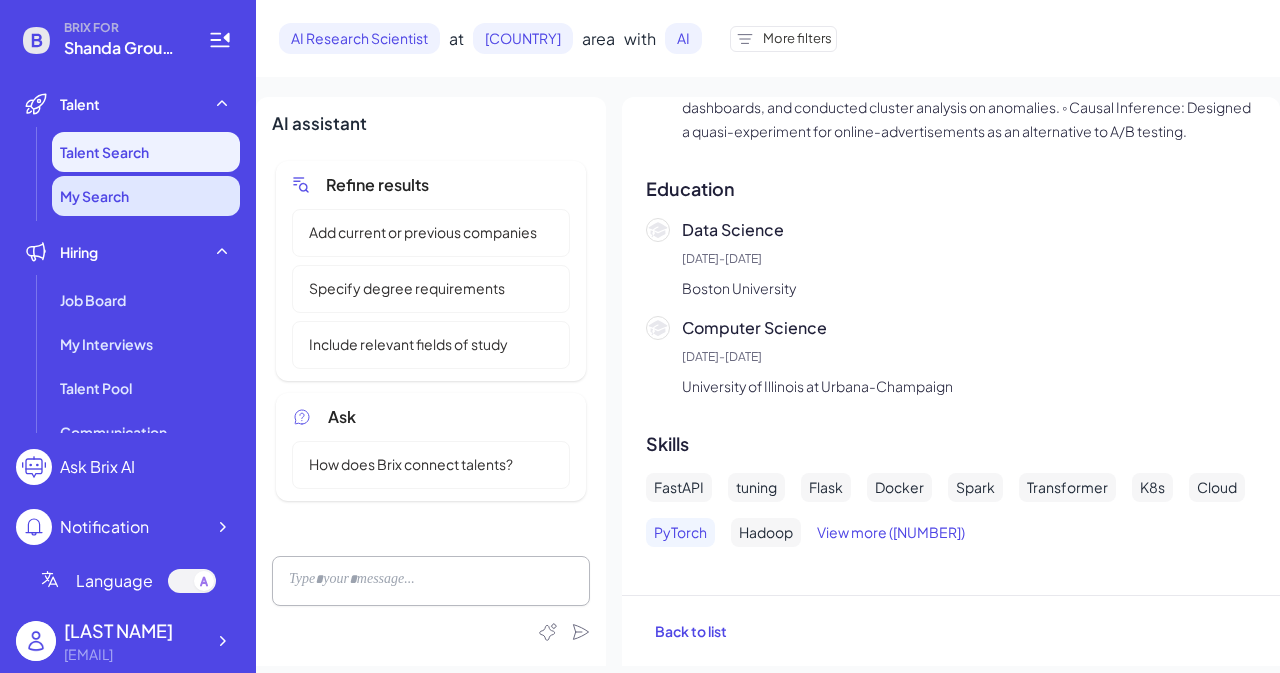 click on "My Search" at bounding box center [94, 196] 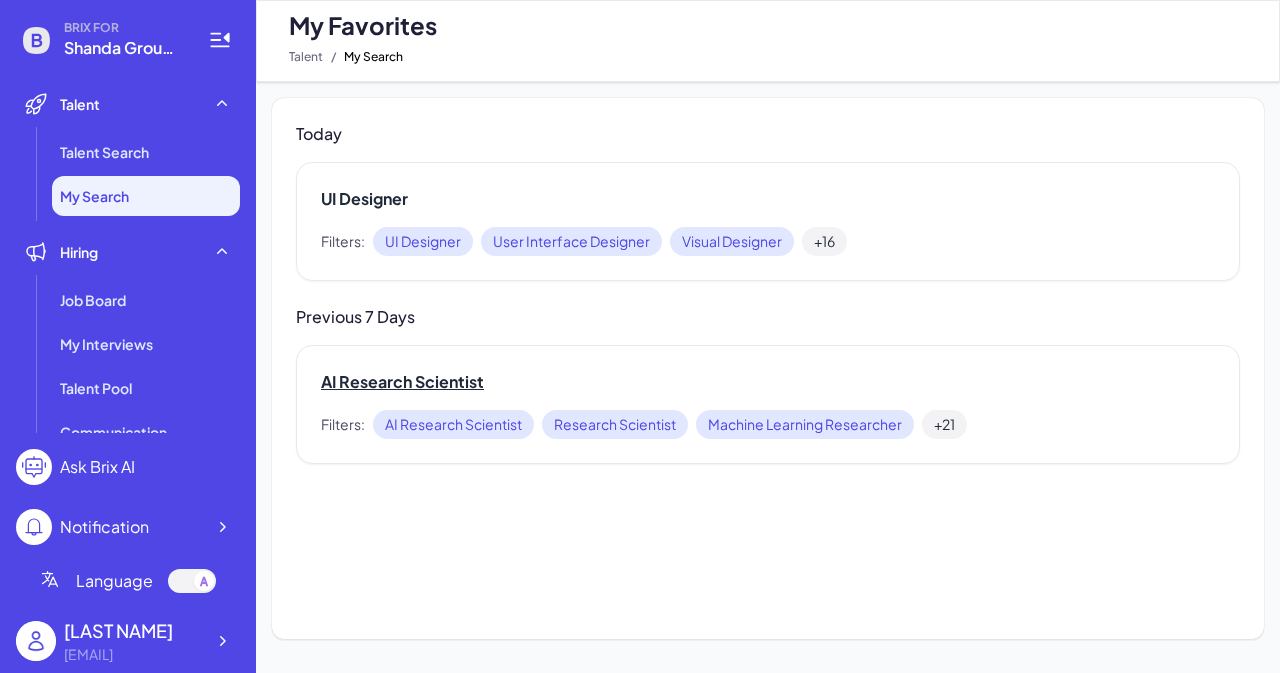 click on "AI Research Scientist" at bounding box center (768, 382) 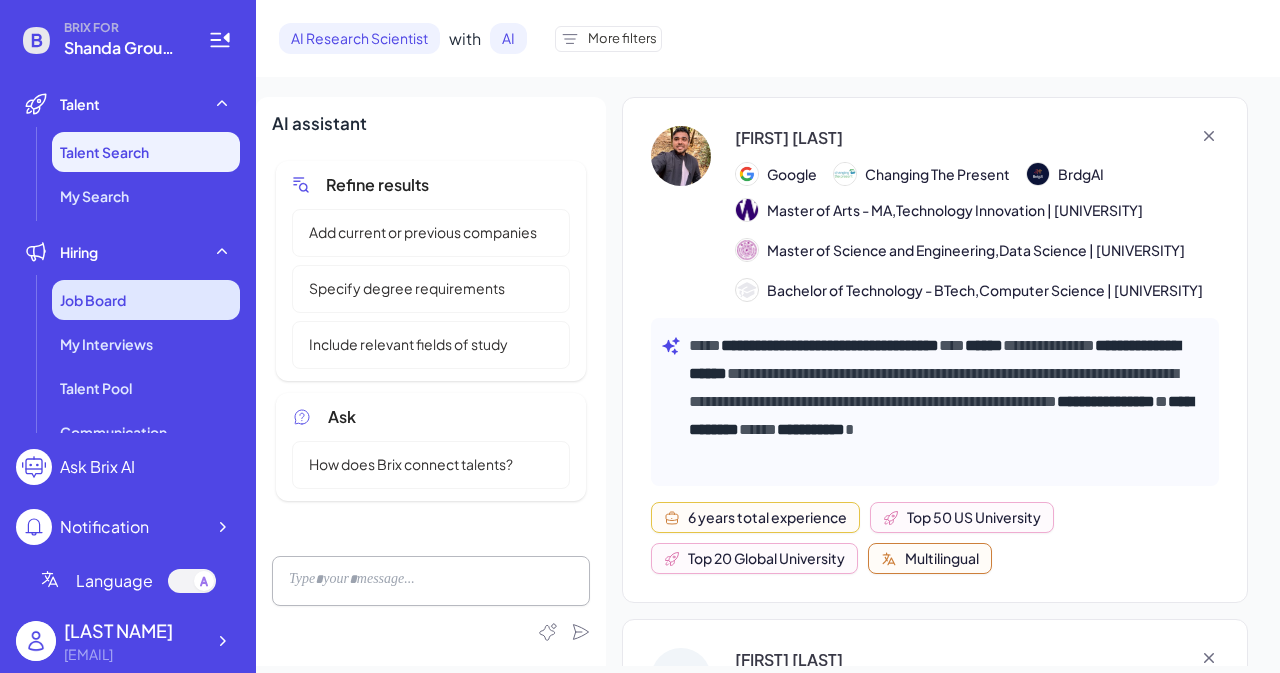 click on "Job Board" at bounding box center (146, 300) 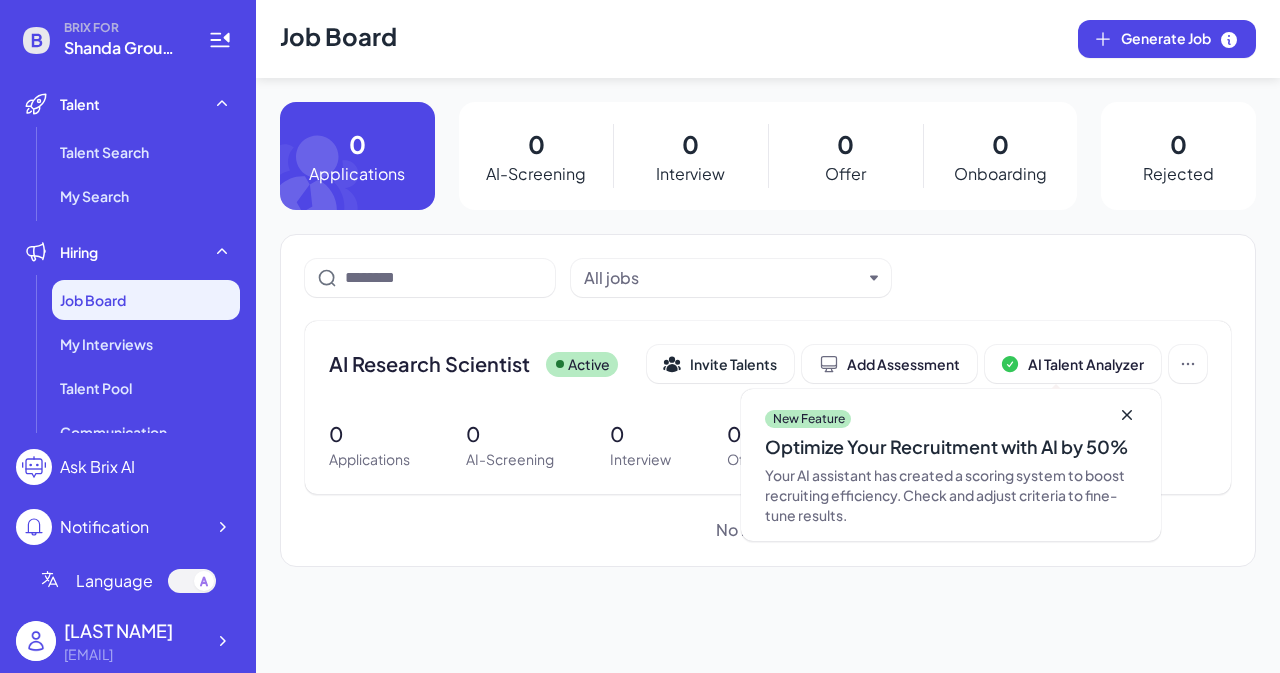 click on "Job Board Generate Job 0 Applications 0 AI-Screening 0 Interview 0 Offer 0 Onboarding 0 Rejected All jobs AI Research Scientist Active Invite Talents Add Assessment AI Talent Analyzer New Feature Optimize Your Recruitment with AI by 50% Your AI assistant has created a scoring system to boost recruiting efficiency. Check and adjust criteria to fine-tune results. 0   Applications 0 AI-Screening 0 Interview 0 Offer 0 Onboarding 0 Rejected No more data" at bounding box center [768, 336] 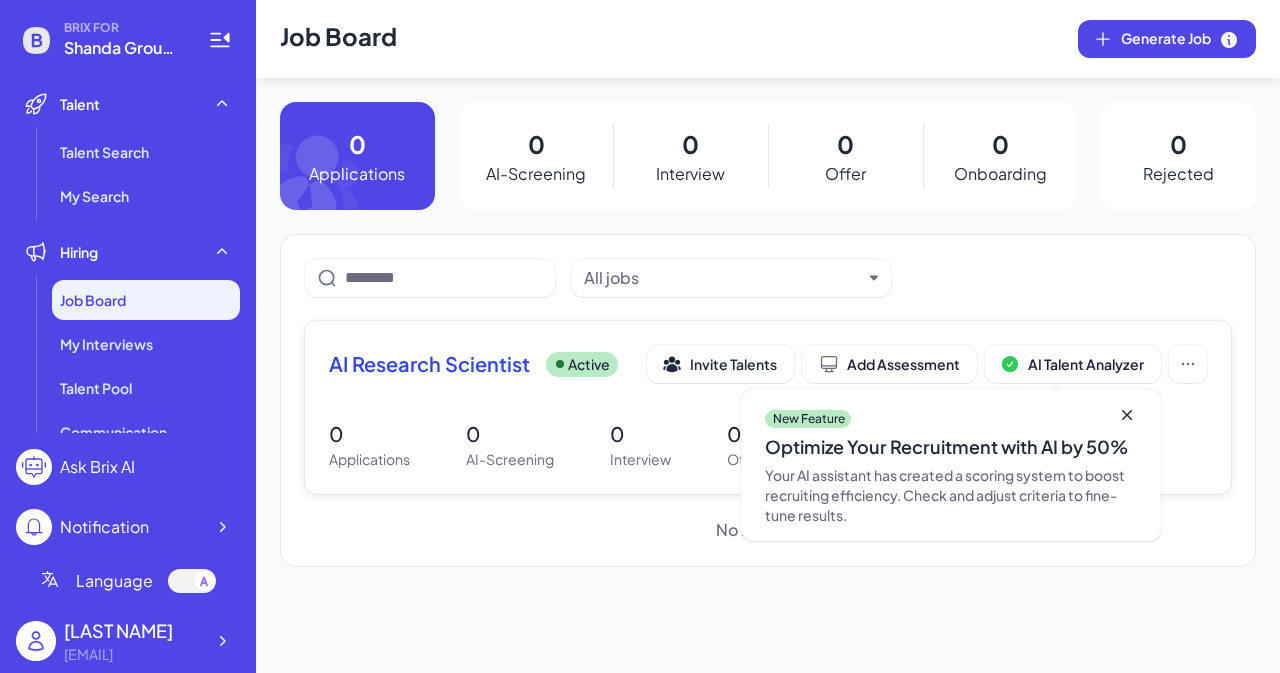 click 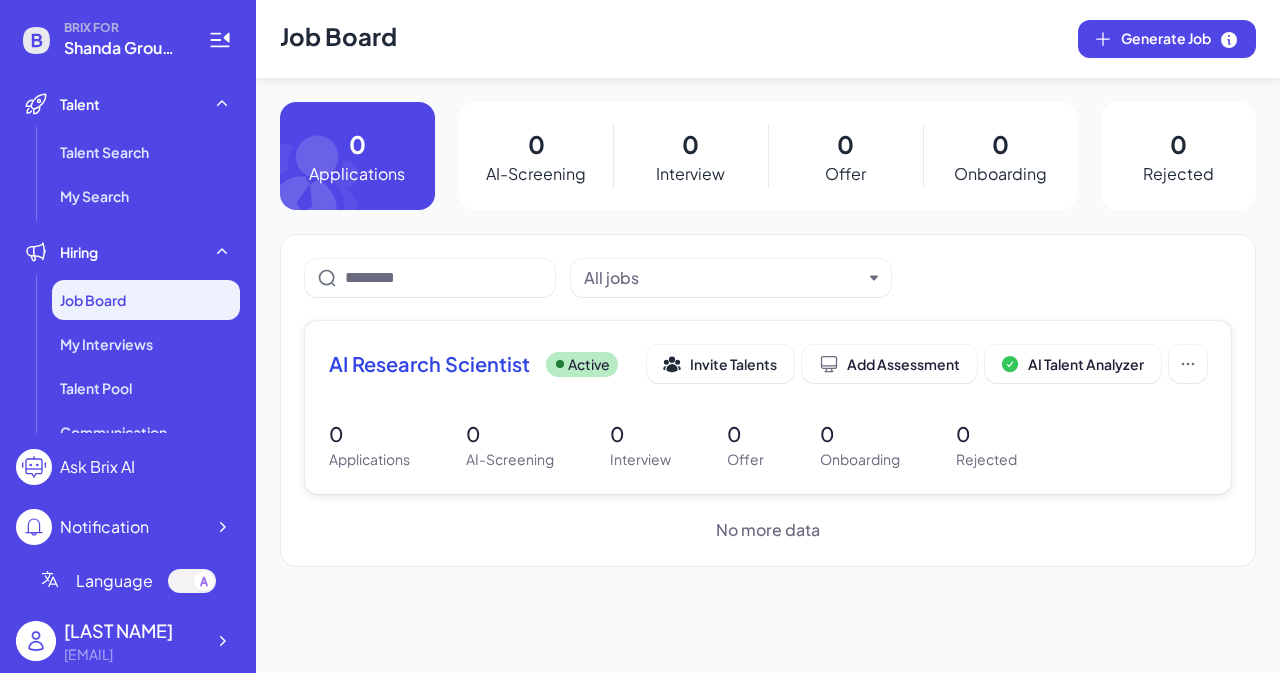 click on "AI Research Scientist" at bounding box center (429, 364) 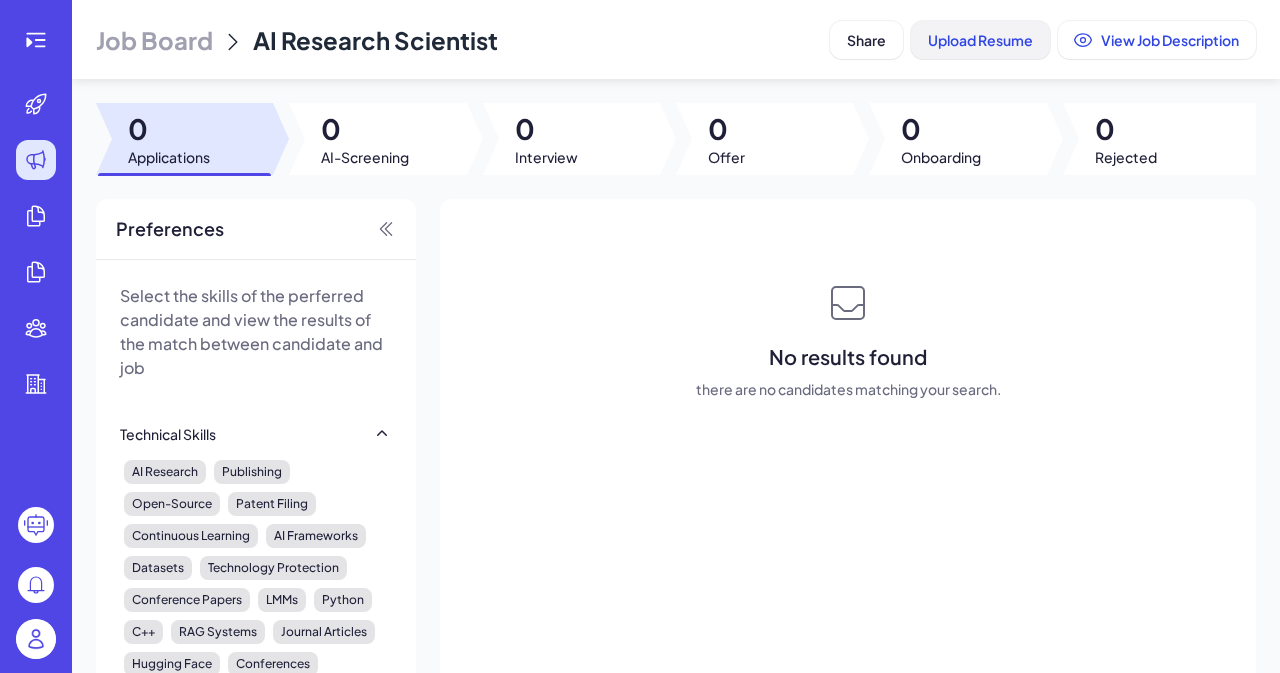 click on "Upload Resume" at bounding box center (980, 40) 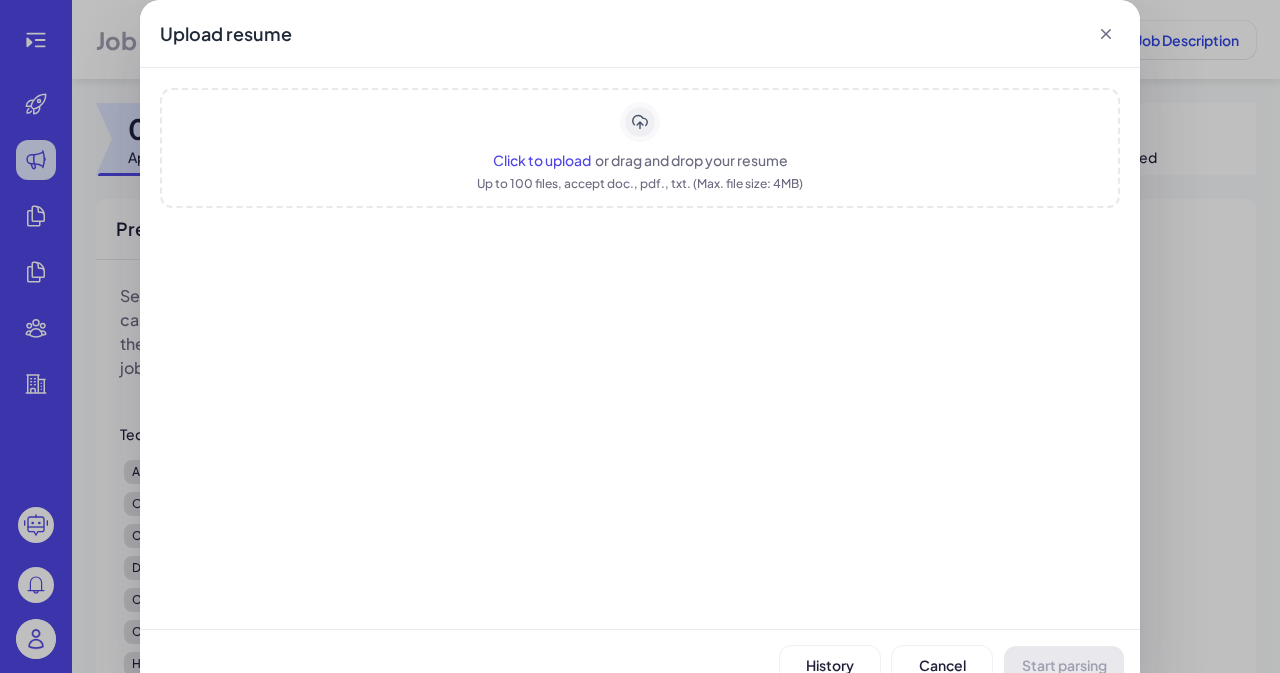 click 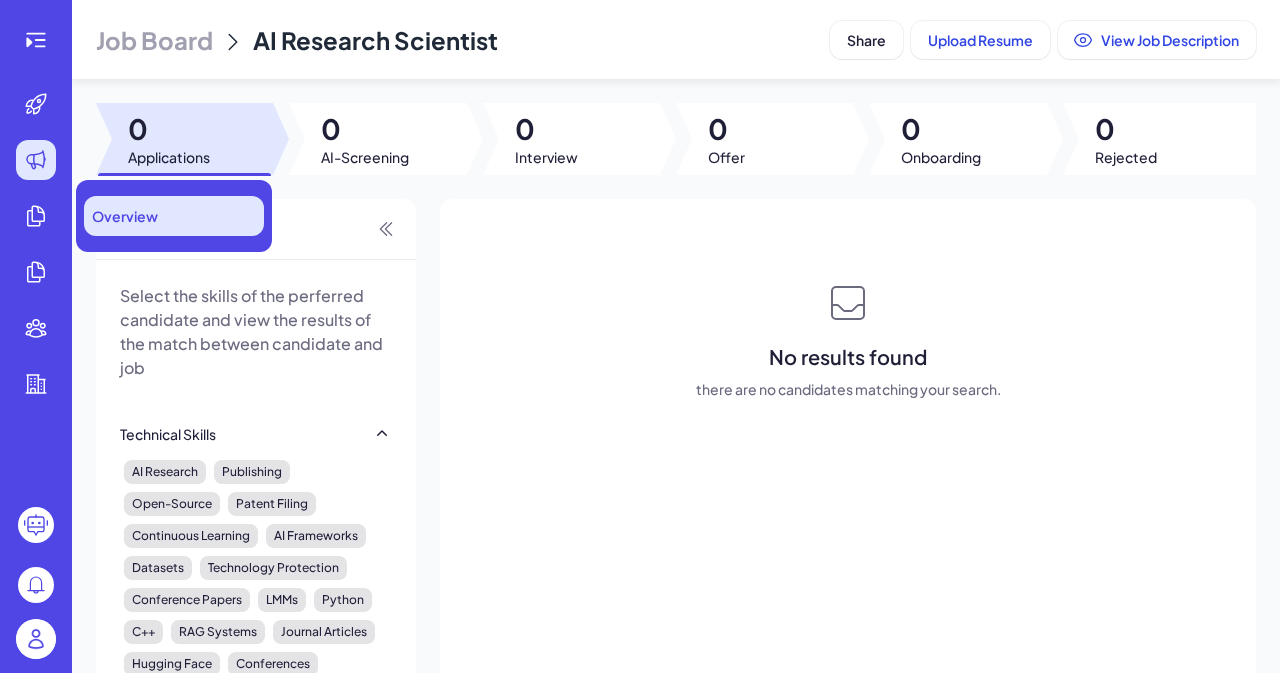 click on "Overview" at bounding box center [125, 216] 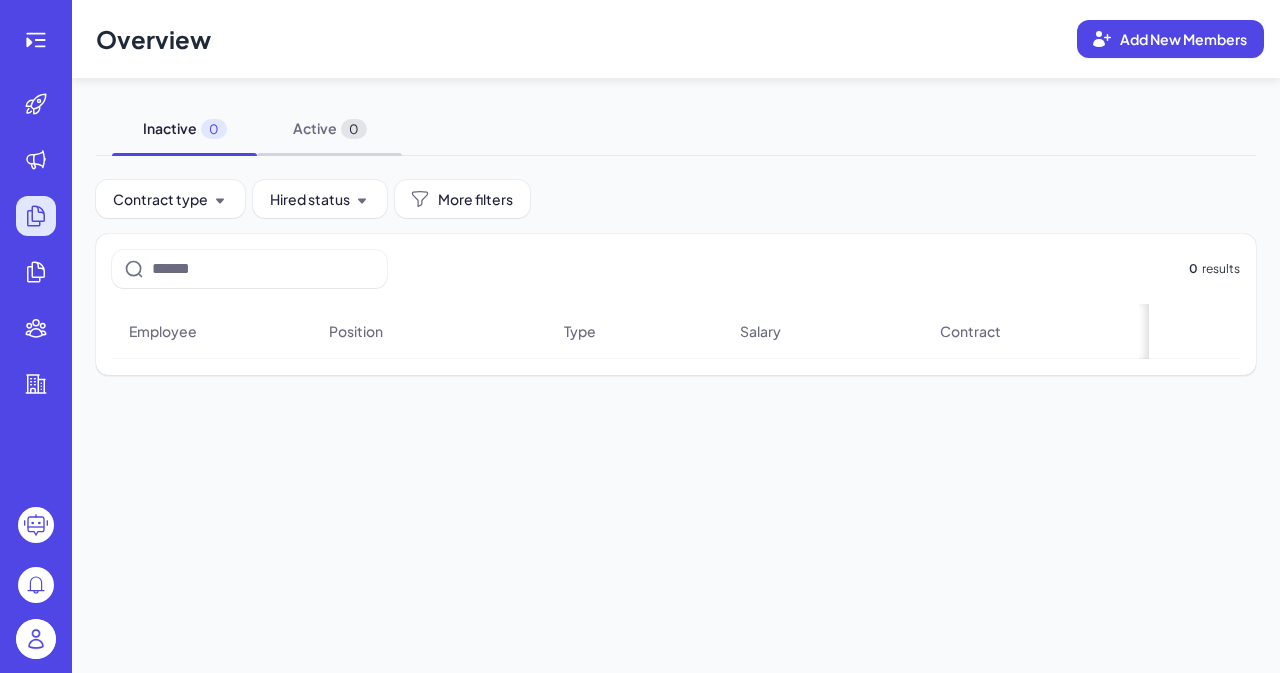 click on "Active 0" at bounding box center (329, 128) 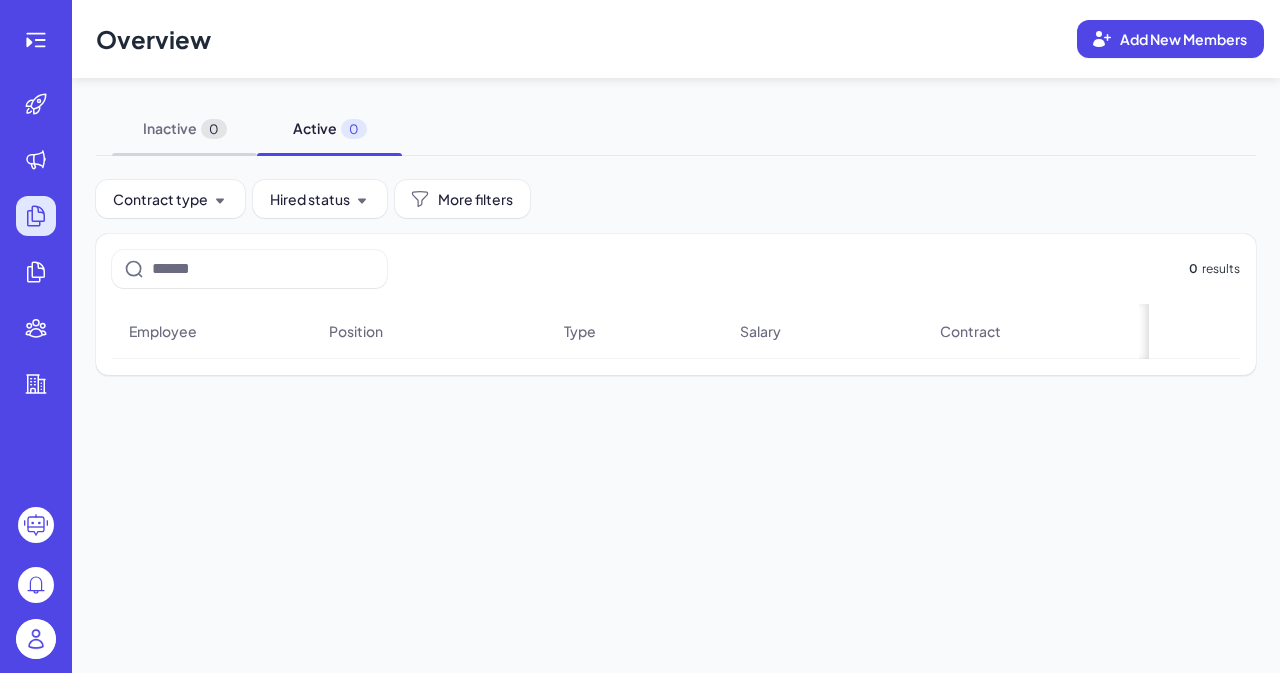 click on "Inactive 0" at bounding box center (184, 128) 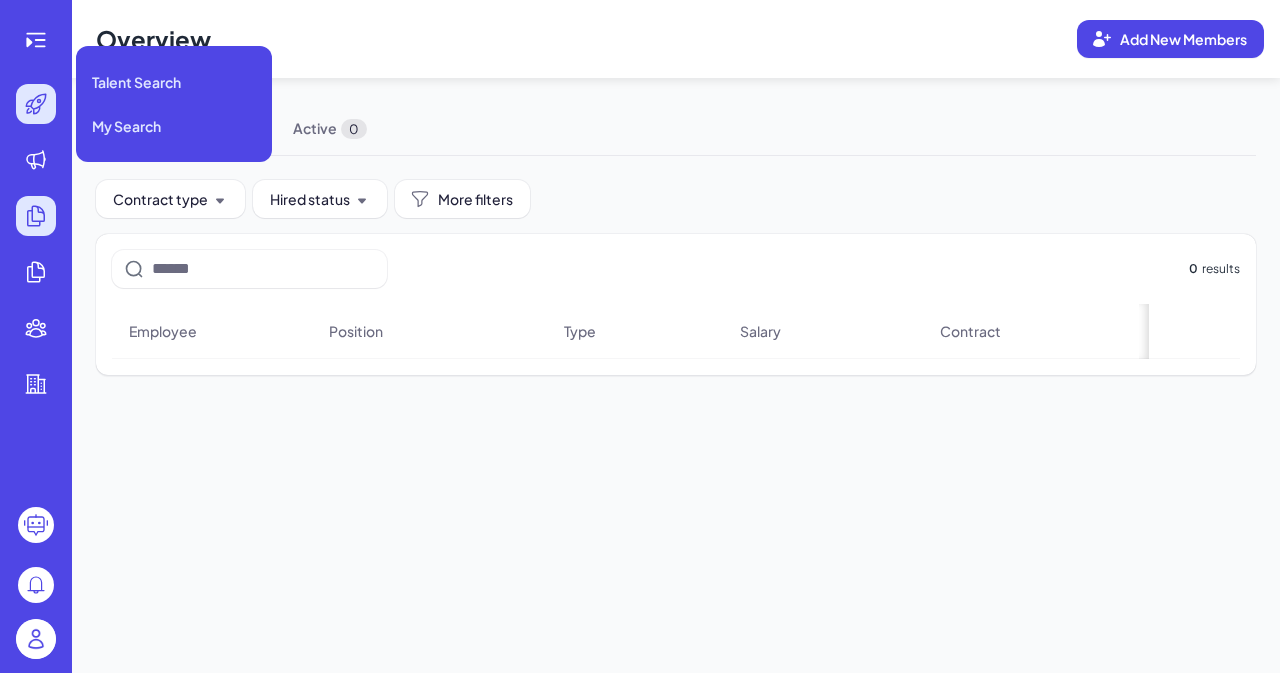 click 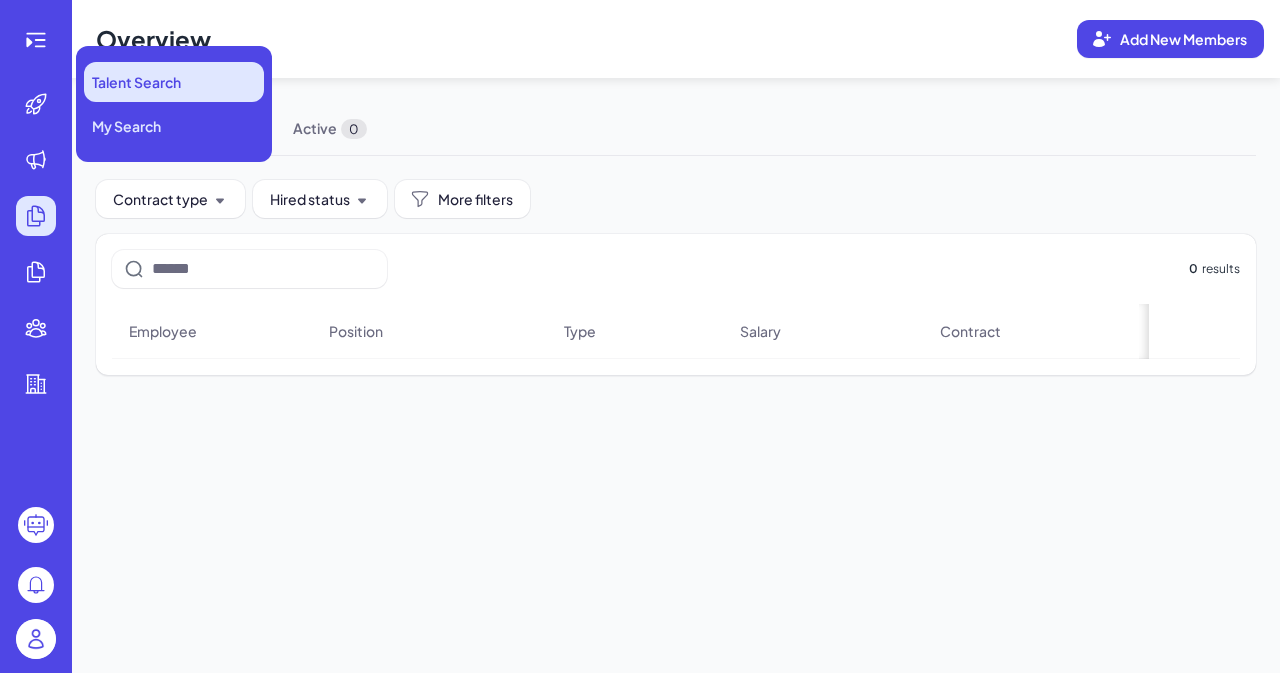 click on "Talent Search" at bounding box center (136, 82) 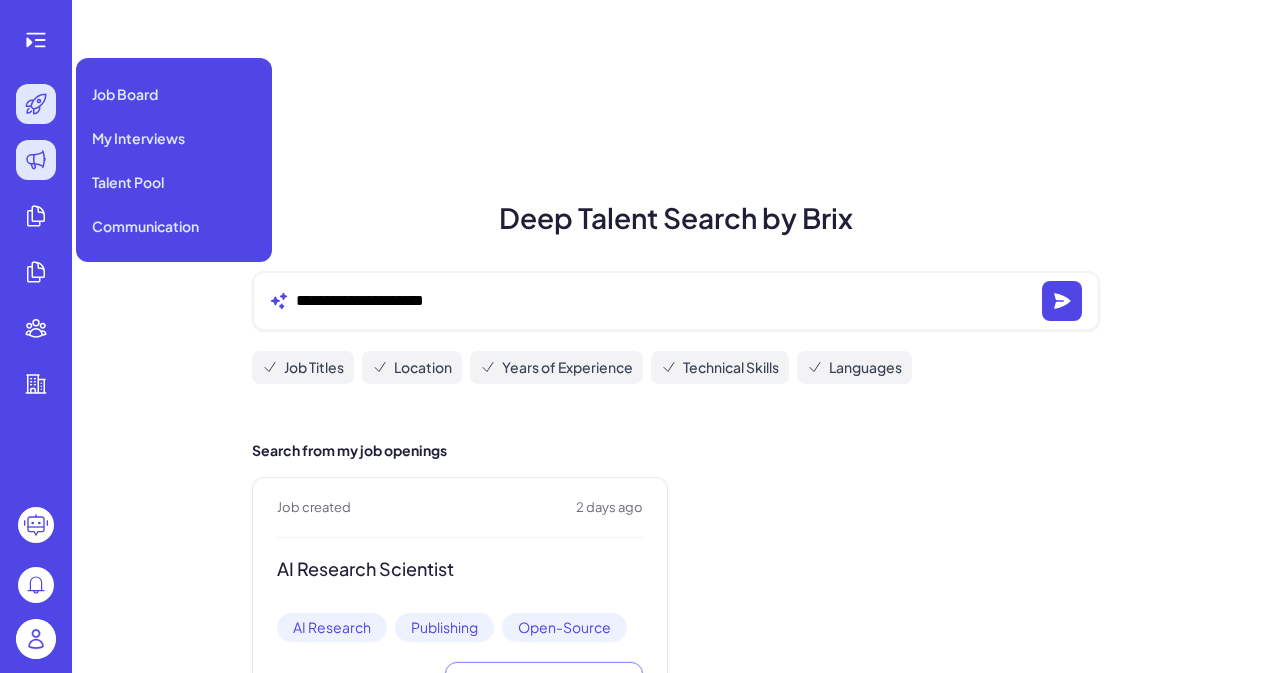 click 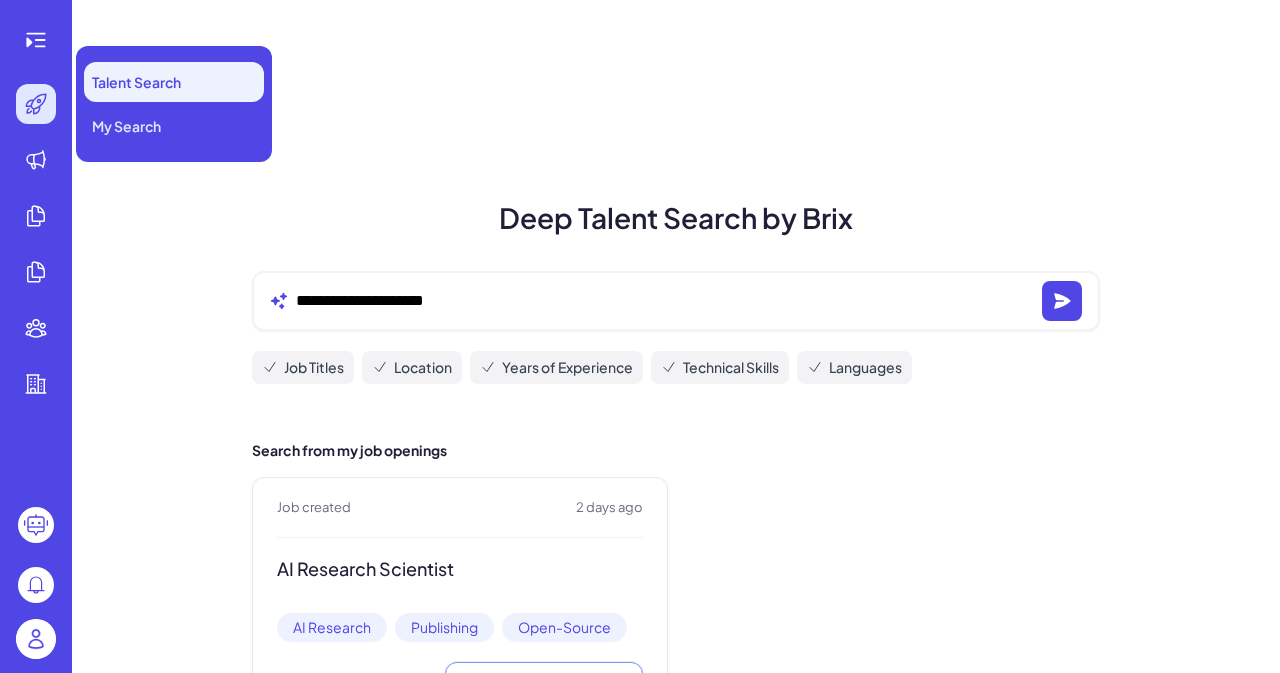 click 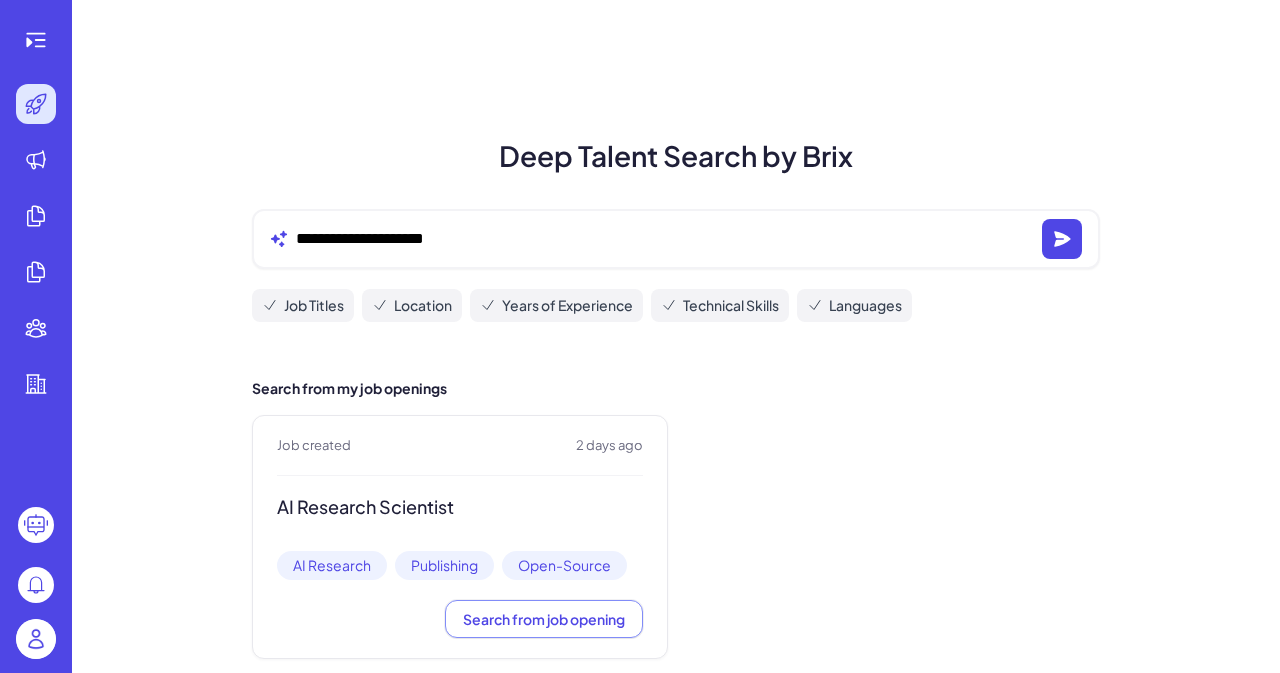scroll, scrollTop: 93, scrollLeft: 0, axis: vertical 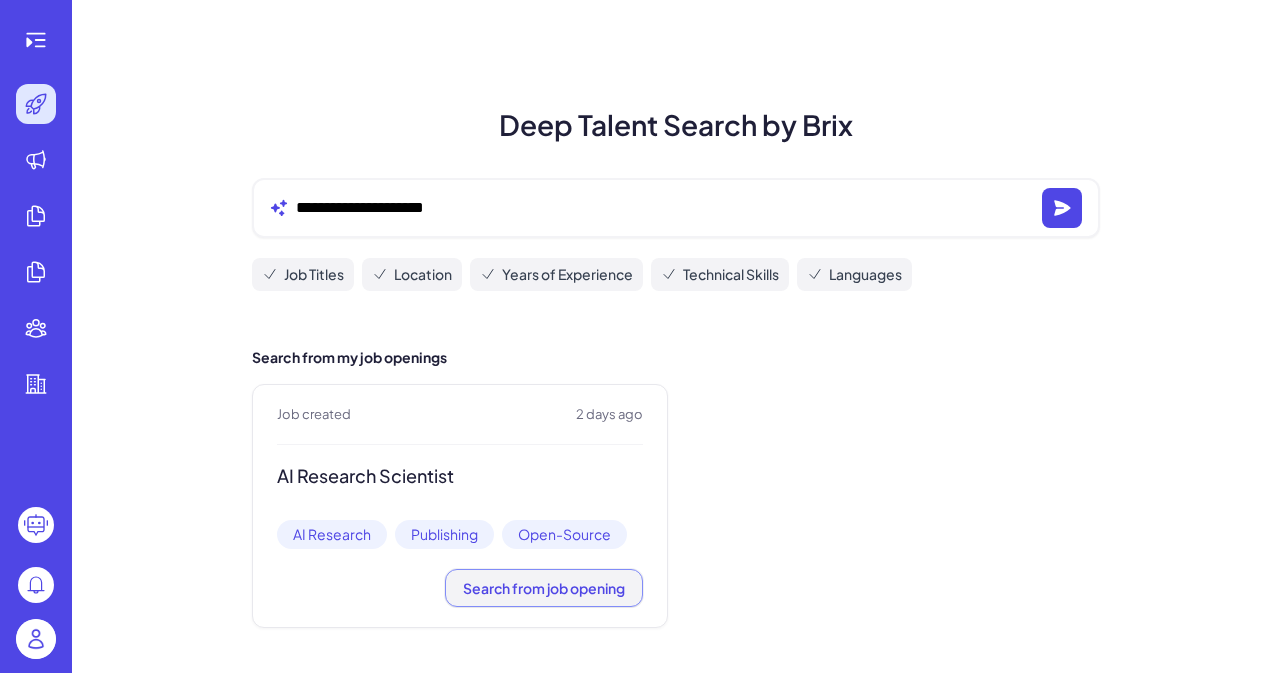 click on "Search from job opening" at bounding box center (544, 588) 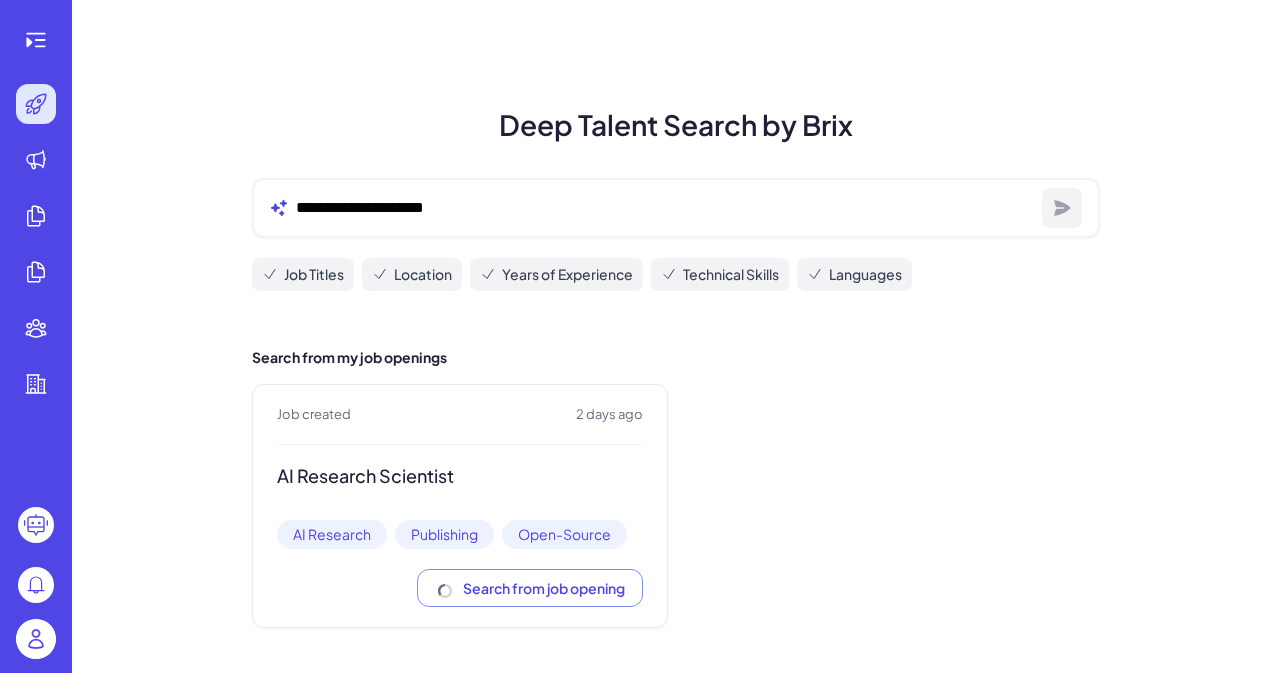 click on "Search from job opening" at bounding box center [460, 588] 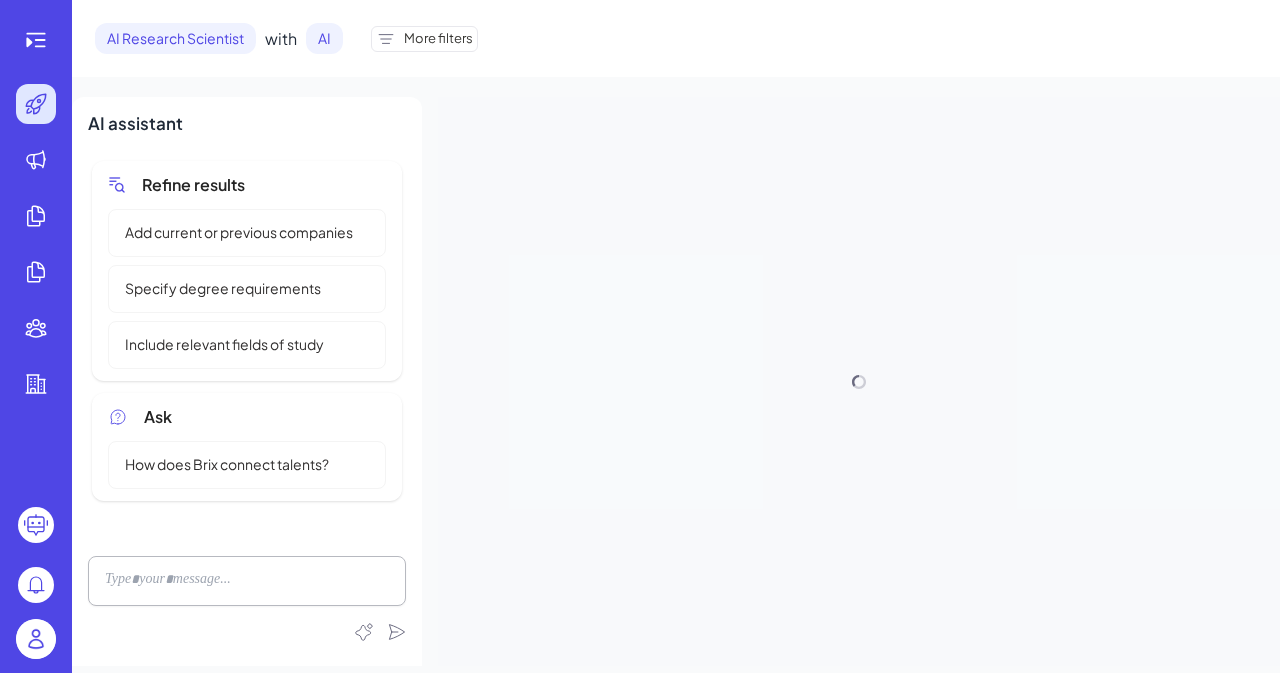 scroll, scrollTop: 0, scrollLeft: 0, axis: both 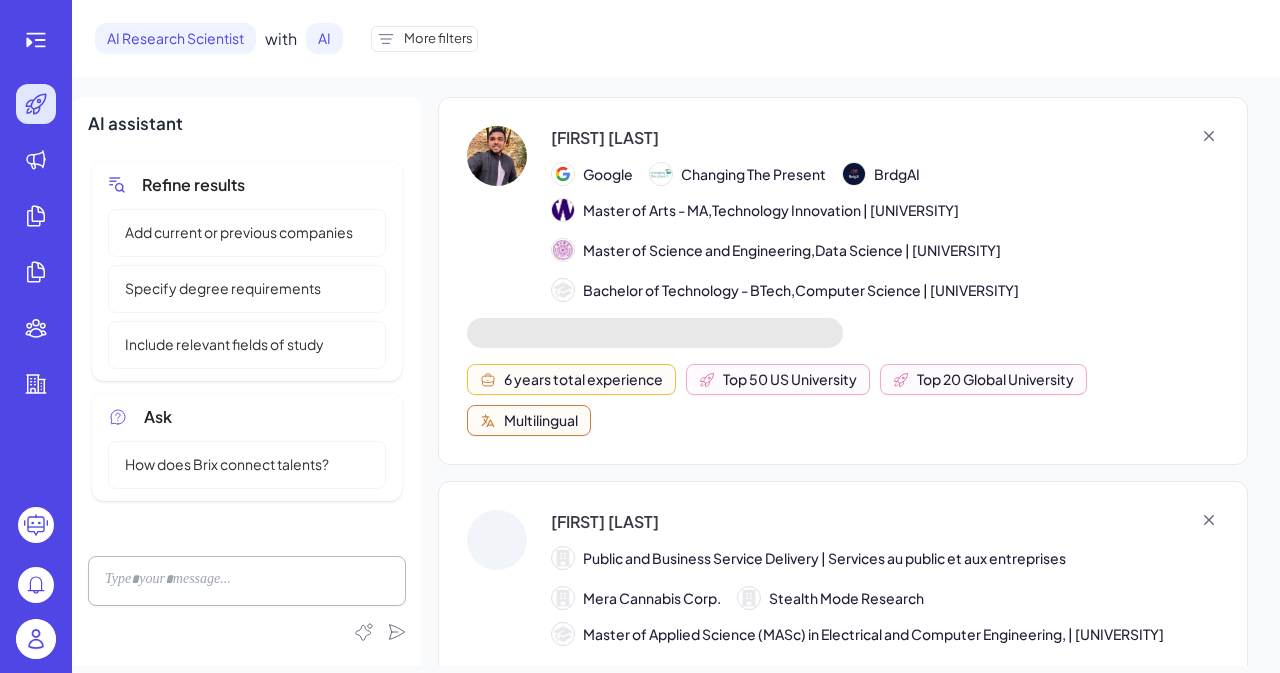 click on "AI Research Scientist with AI More filters" at bounding box center (676, 38) 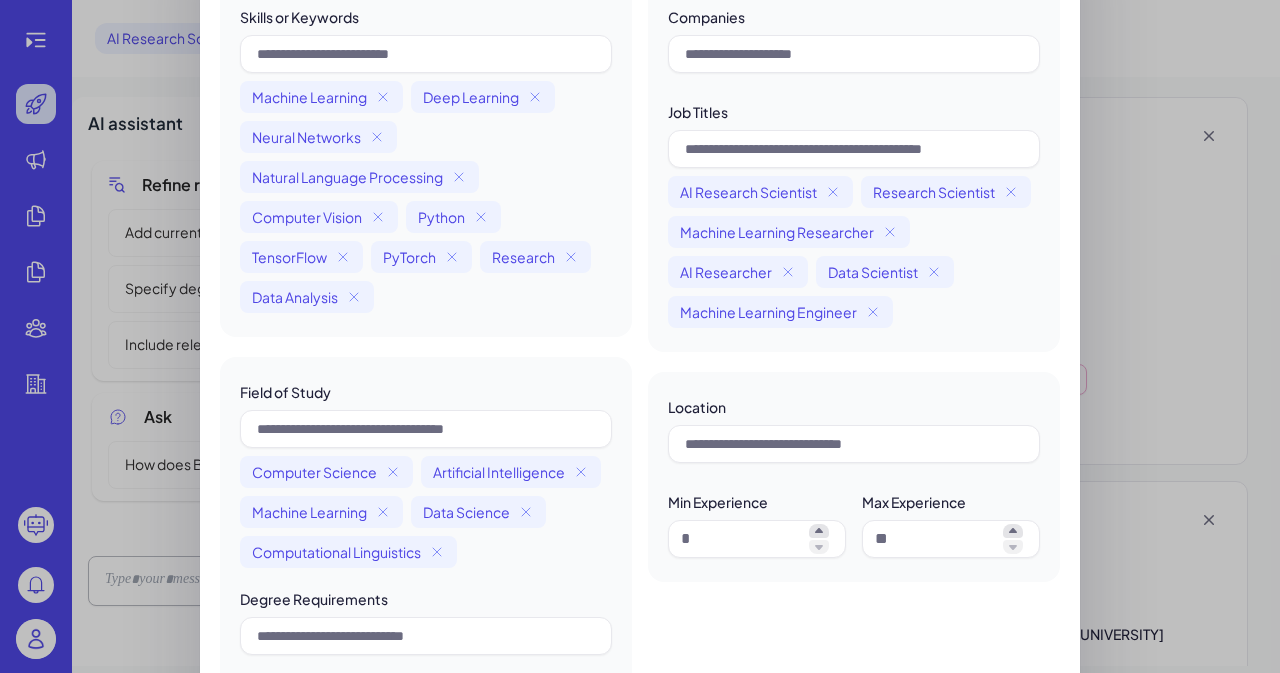 scroll, scrollTop: 200, scrollLeft: 0, axis: vertical 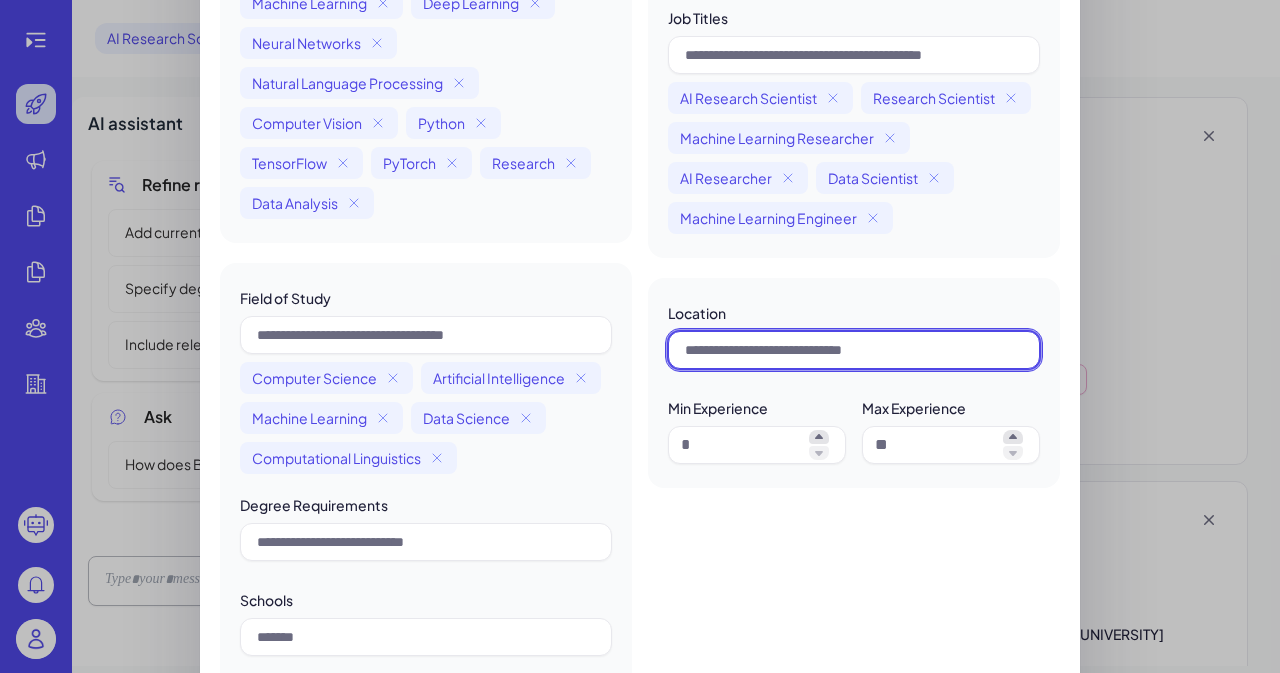click at bounding box center [854, 350] 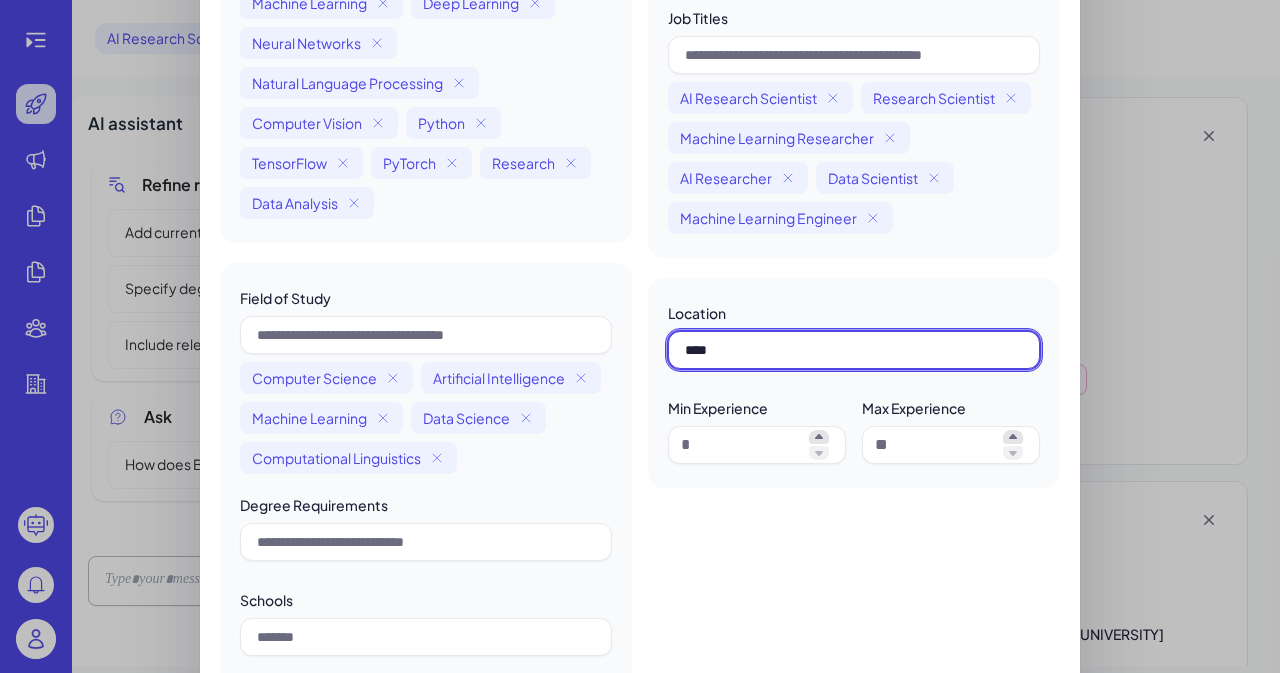 type on "*****" 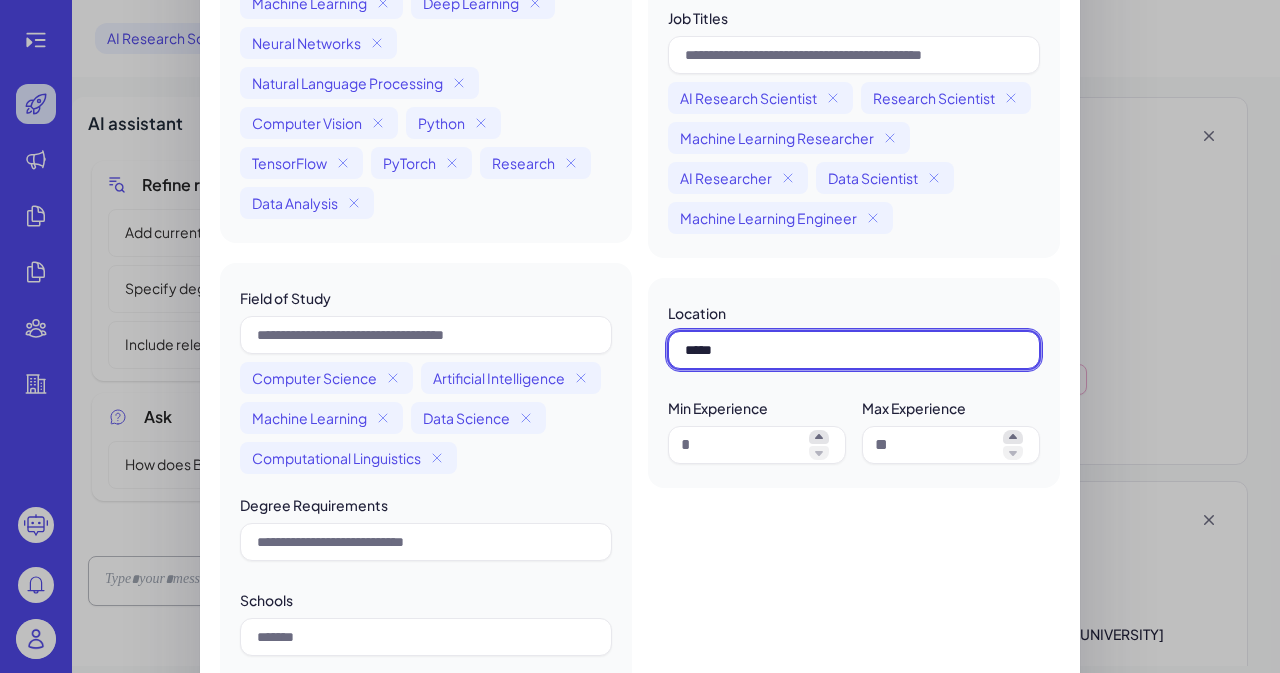 type 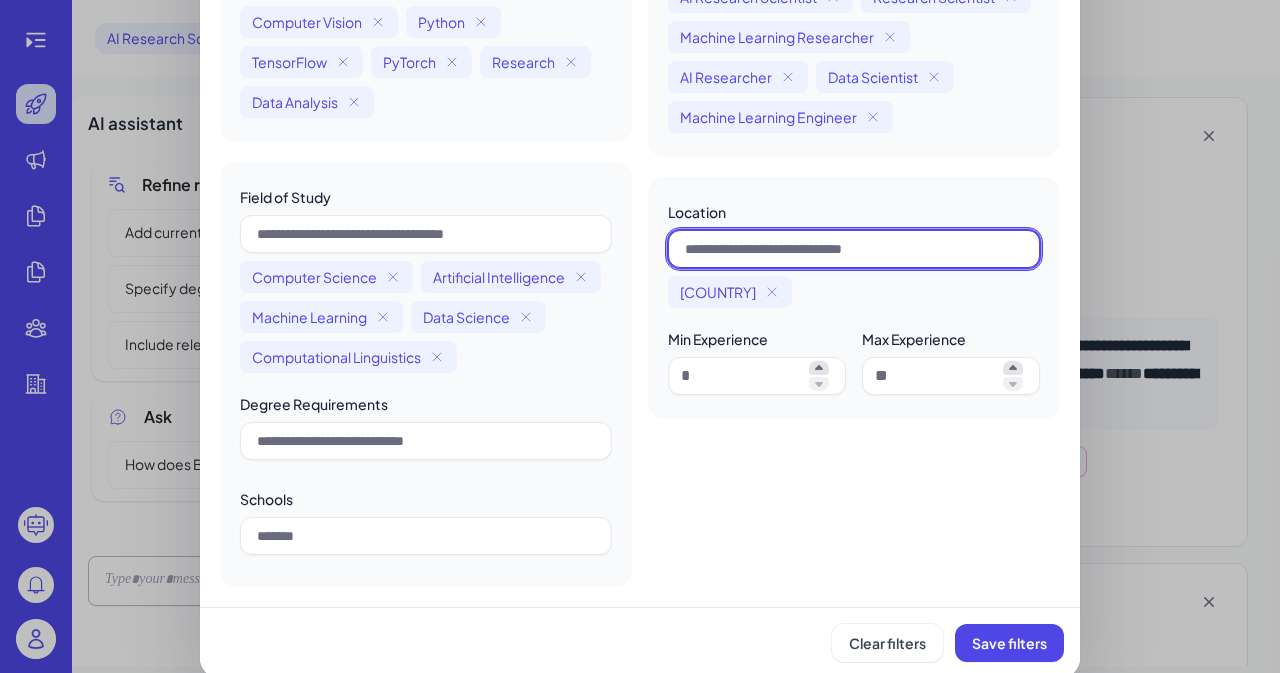 scroll, scrollTop: 309, scrollLeft: 0, axis: vertical 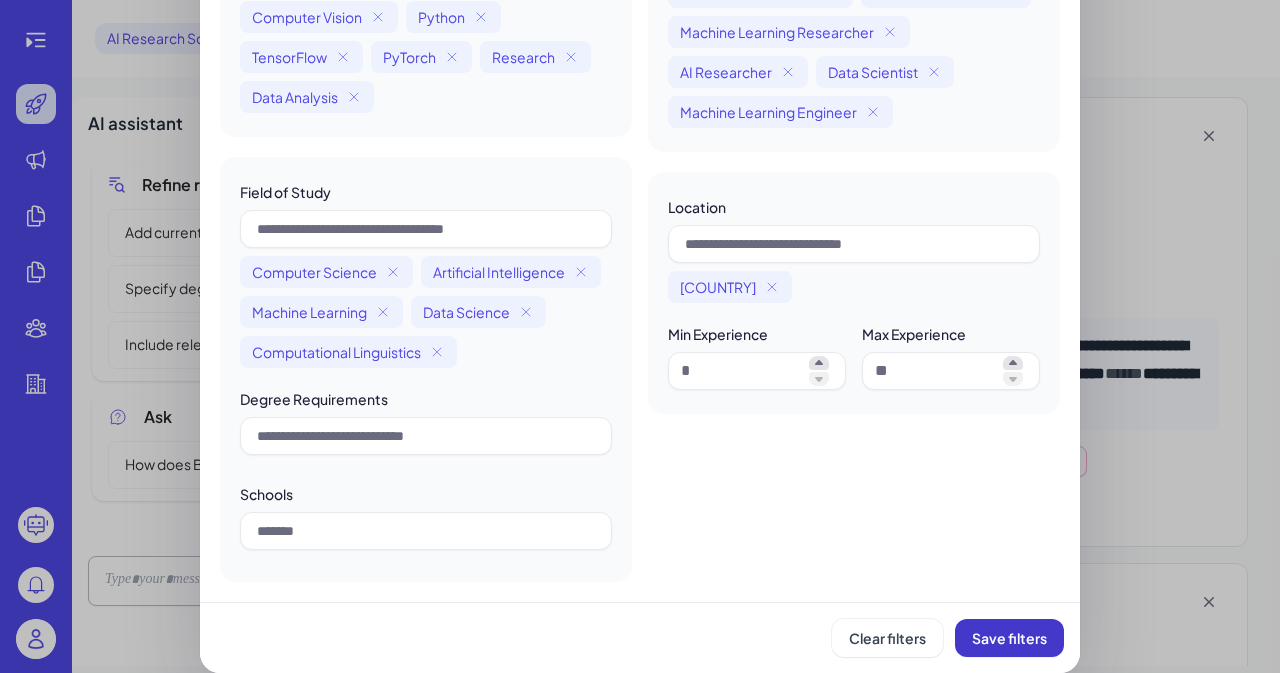 click on "Save filters" at bounding box center (1009, 638) 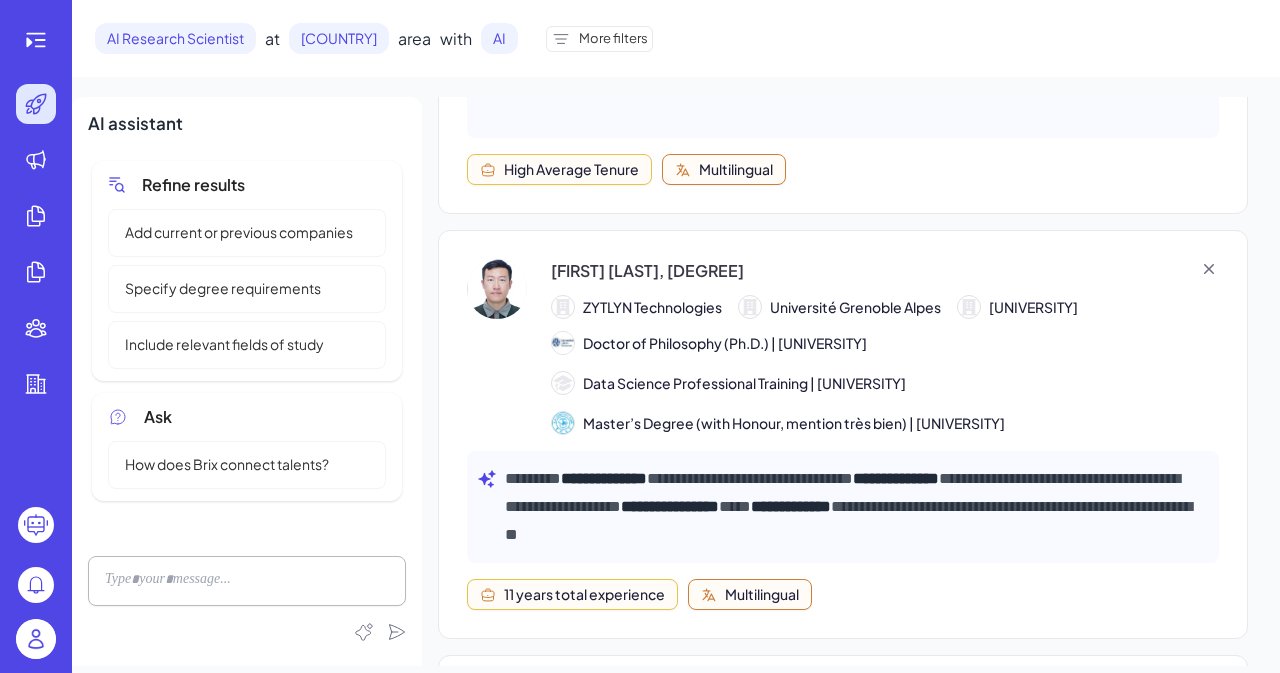 scroll, scrollTop: 300, scrollLeft: 0, axis: vertical 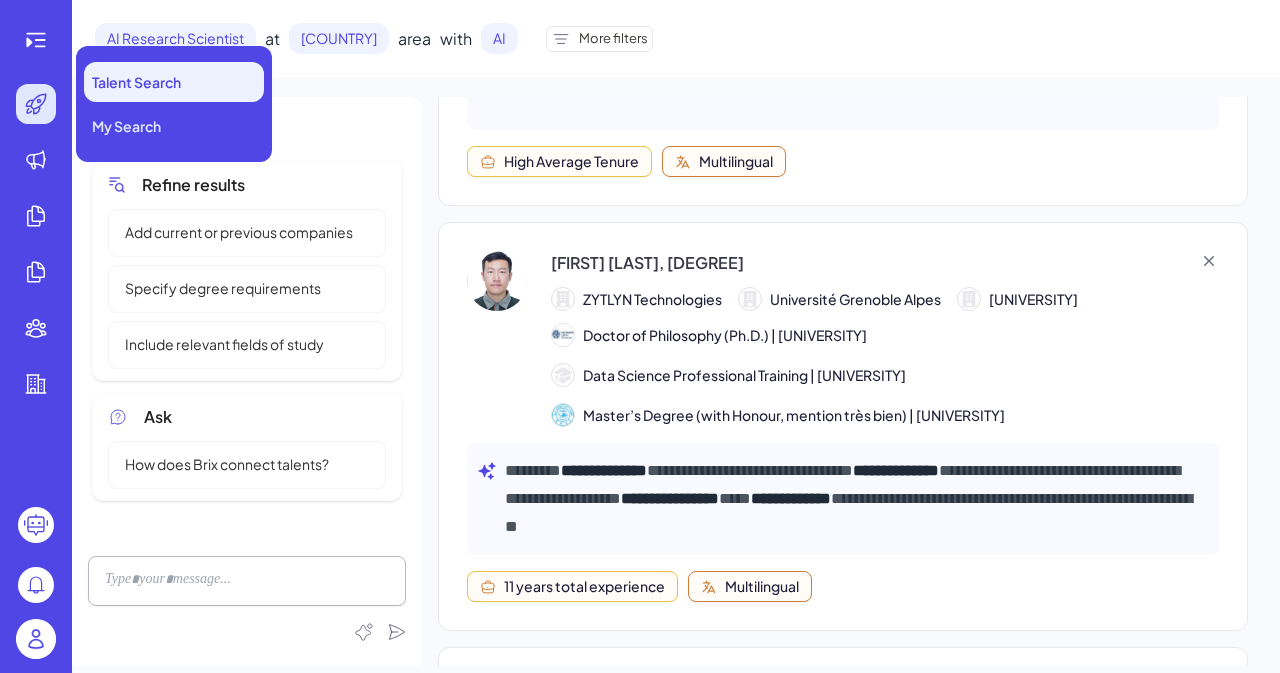 click 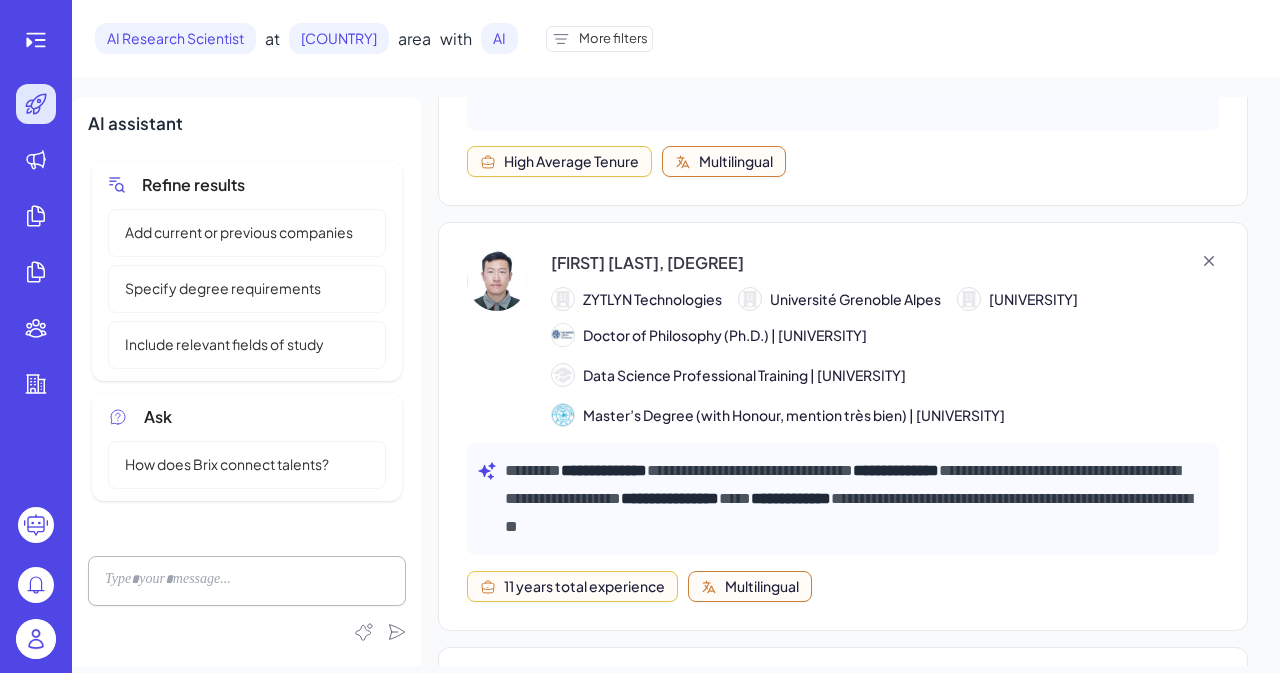 click on "[COUNTRY]" at bounding box center (339, 38) 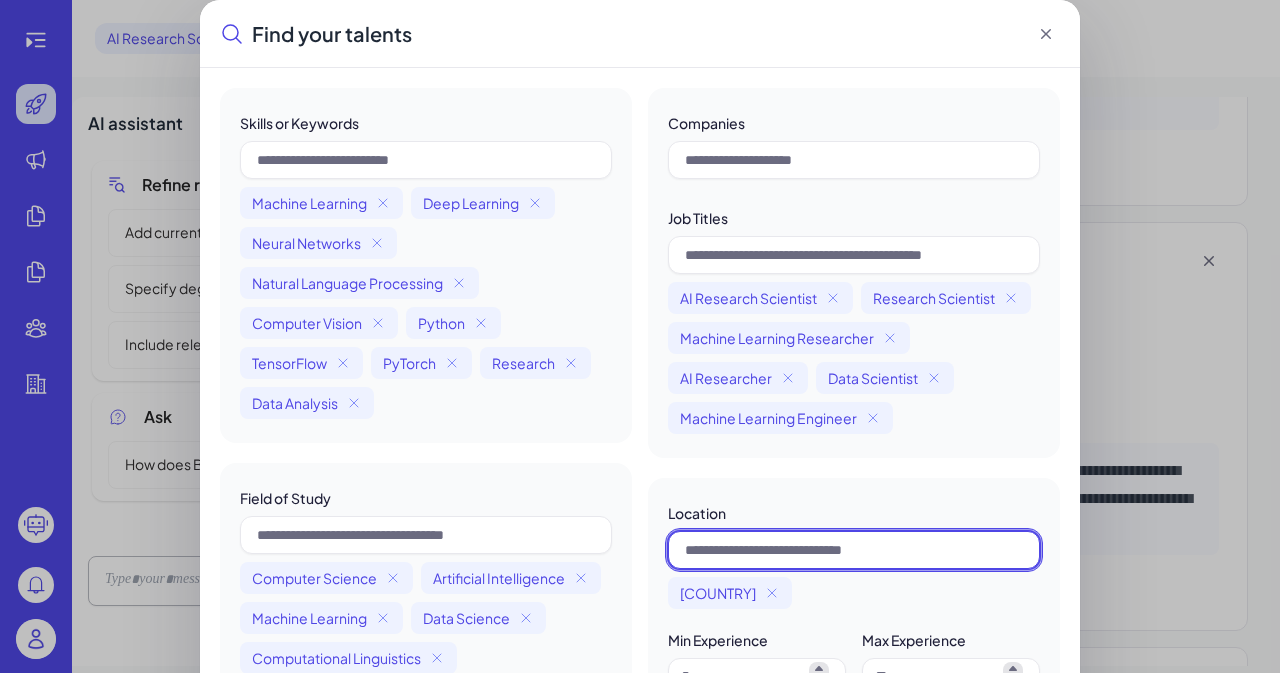 click at bounding box center [854, 550] 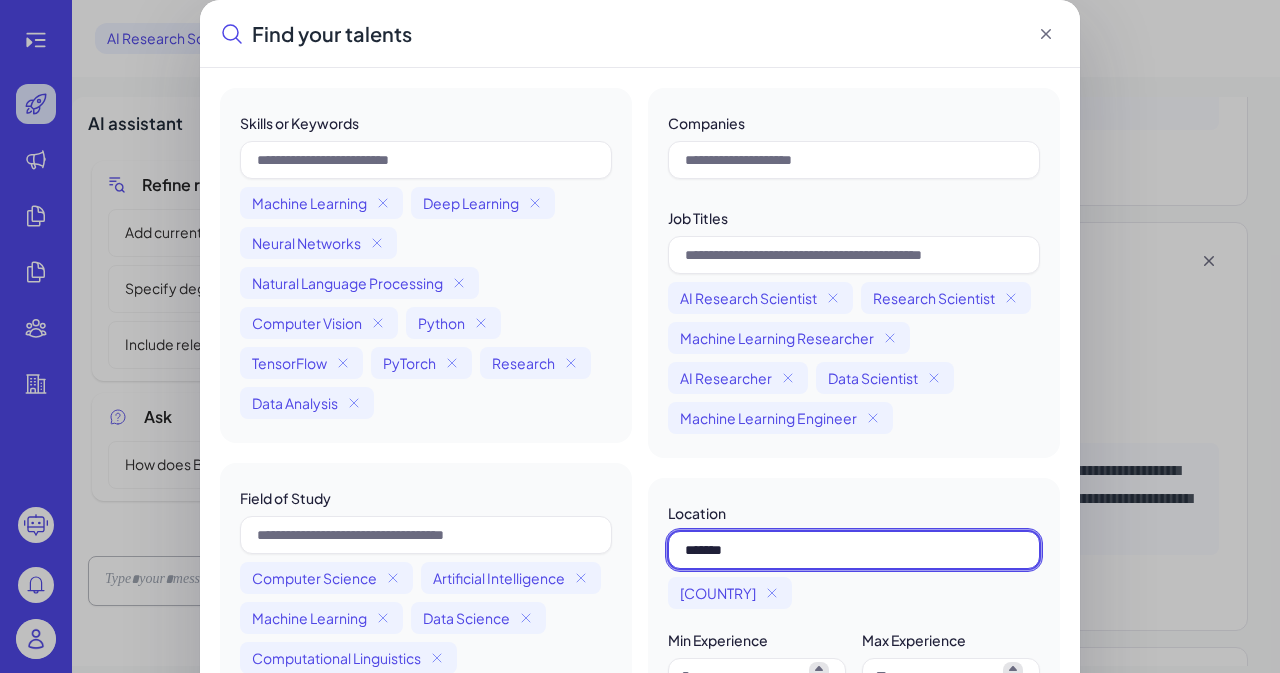 type on "********" 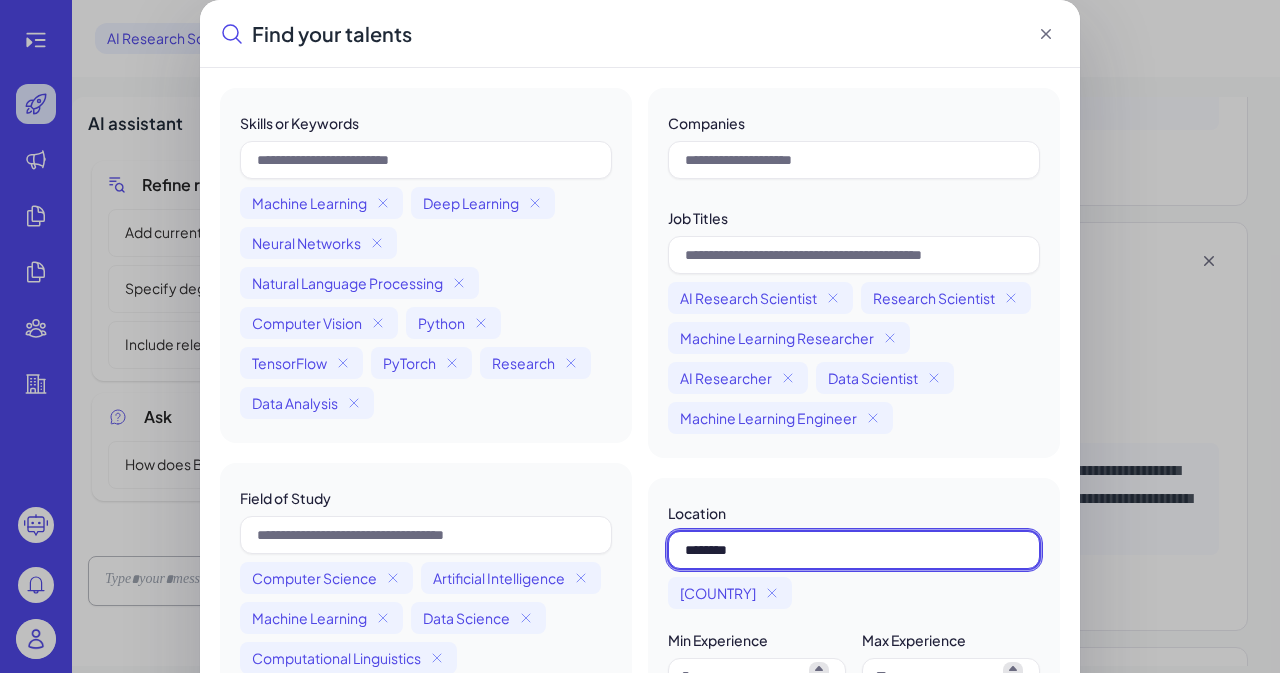 type 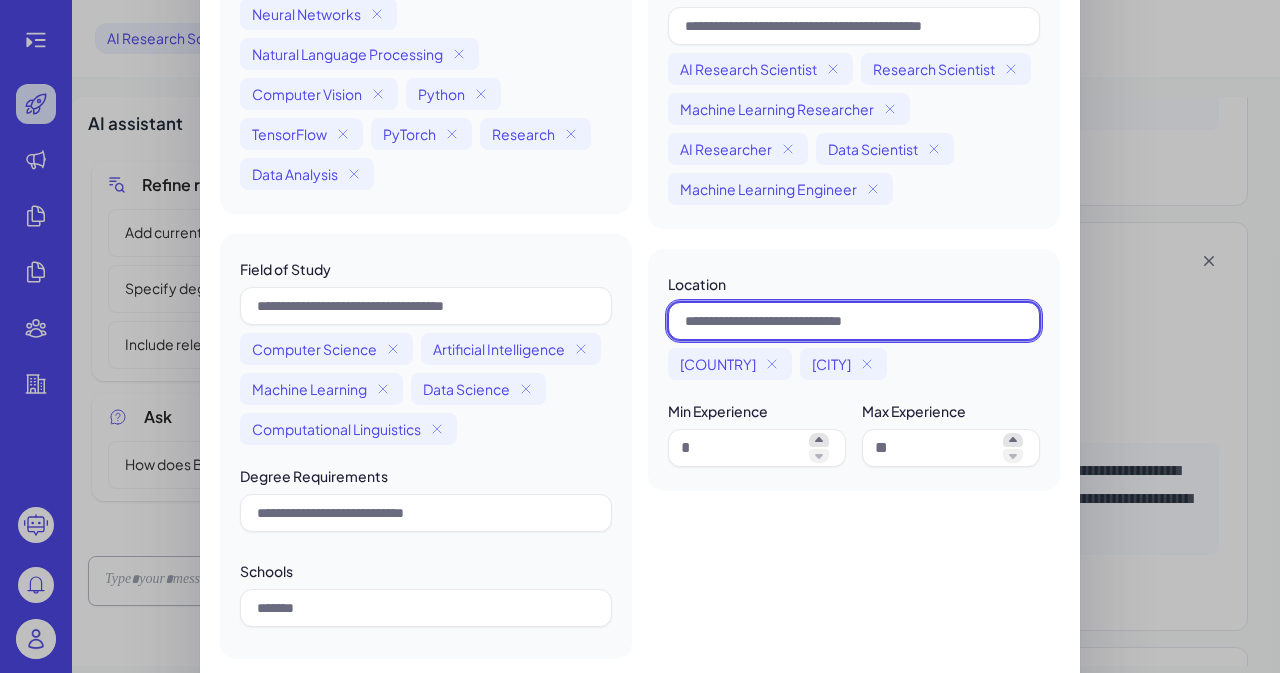 scroll, scrollTop: 300, scrollLeft: 0, axis: vertical 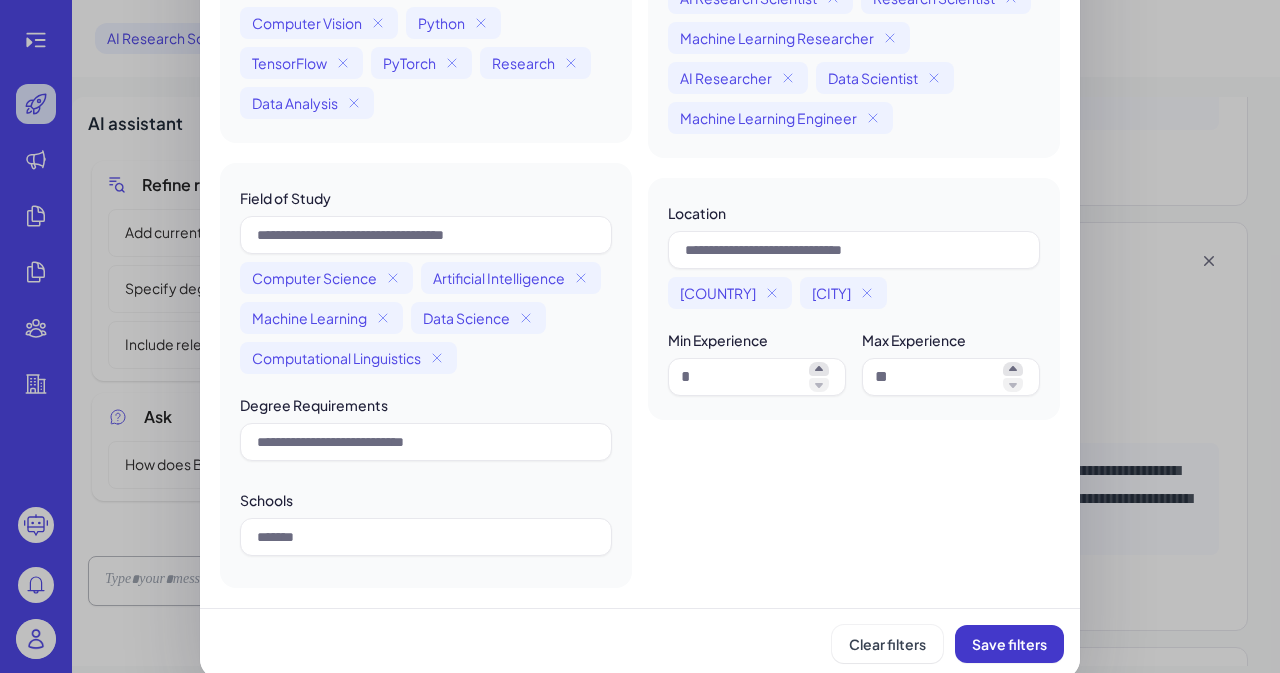 click on "Save filters" at bounding box center [1009, 644] 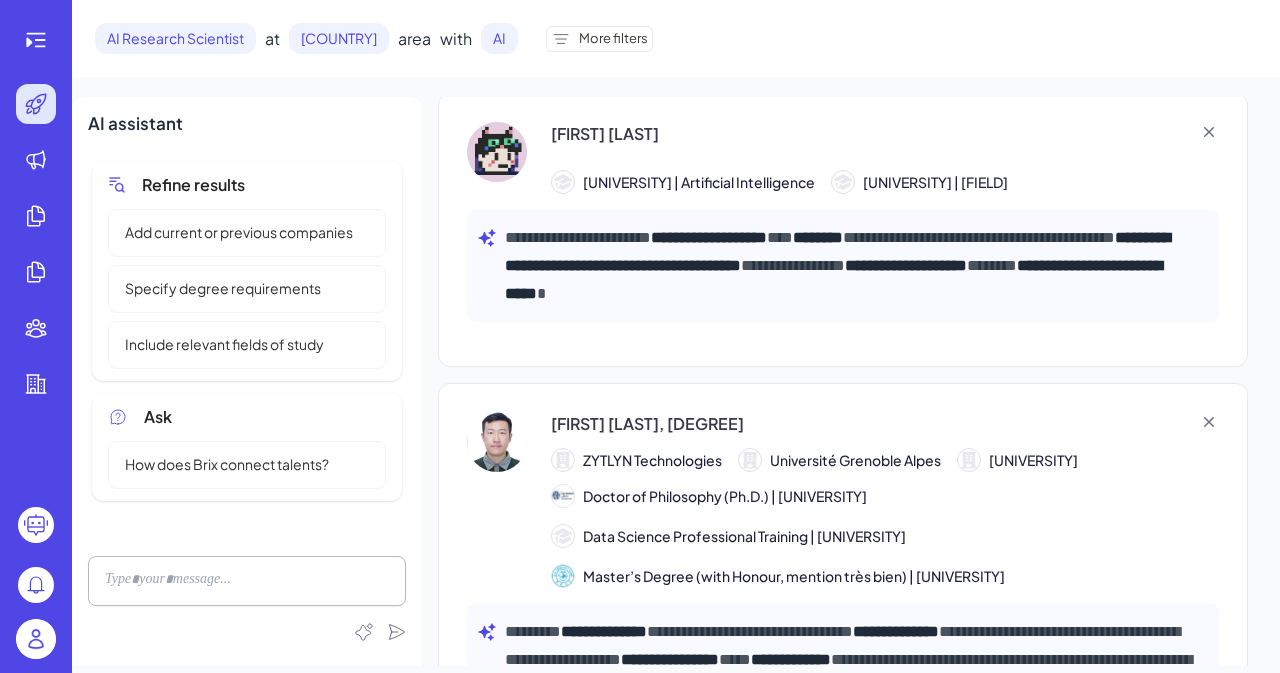 scroll, scrollTop: 700, scrollLeft: 0, axis: vertical 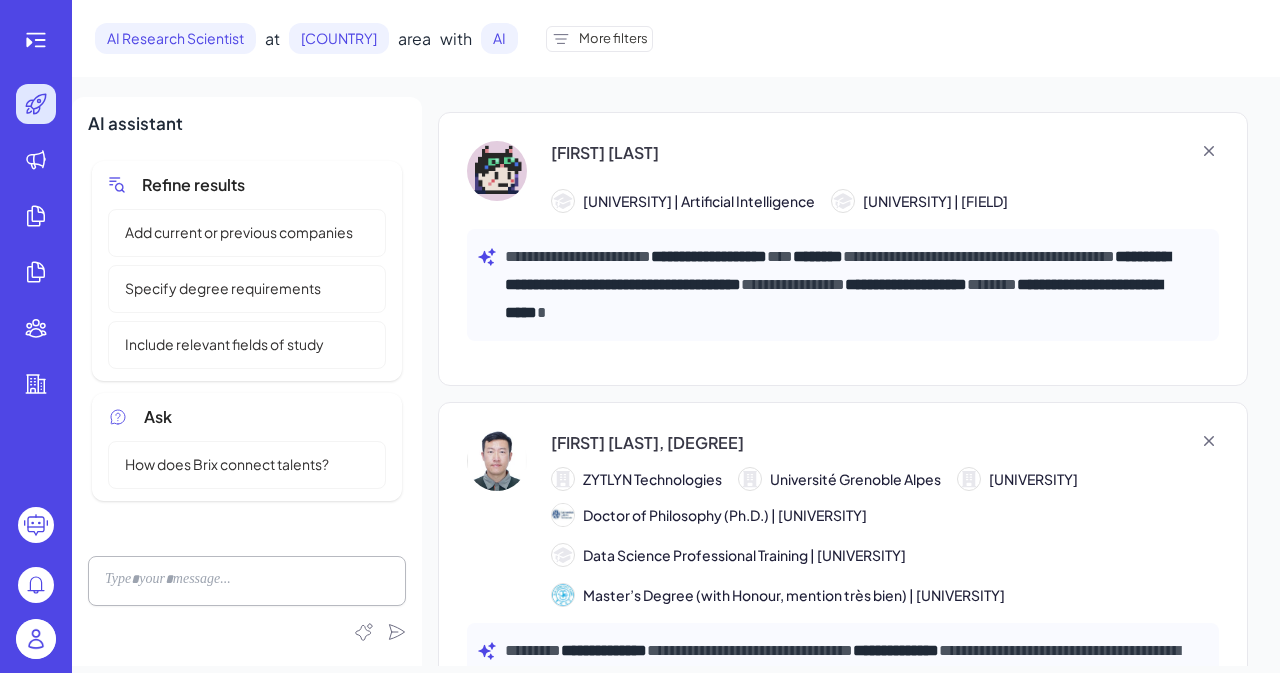 click on "[COUNTRY]" at bounding box center [339, 38] 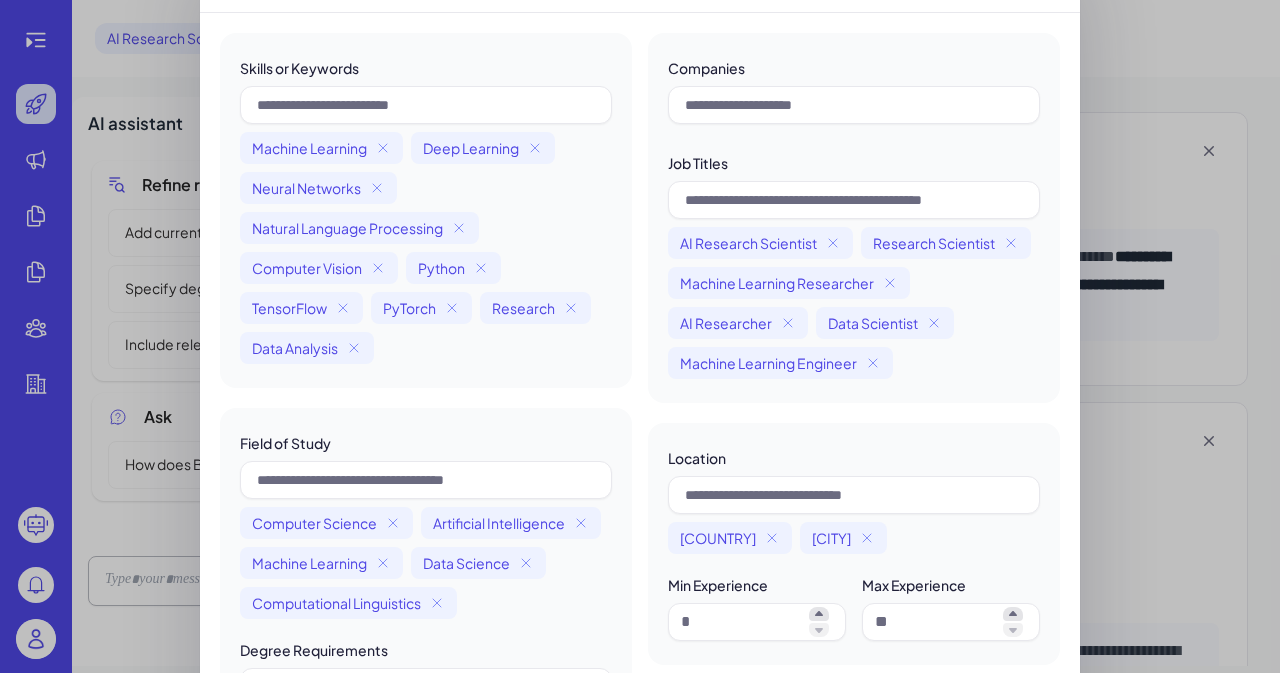 scroll, scrollTop: 100, scrollLeft: 0, axis: vertical 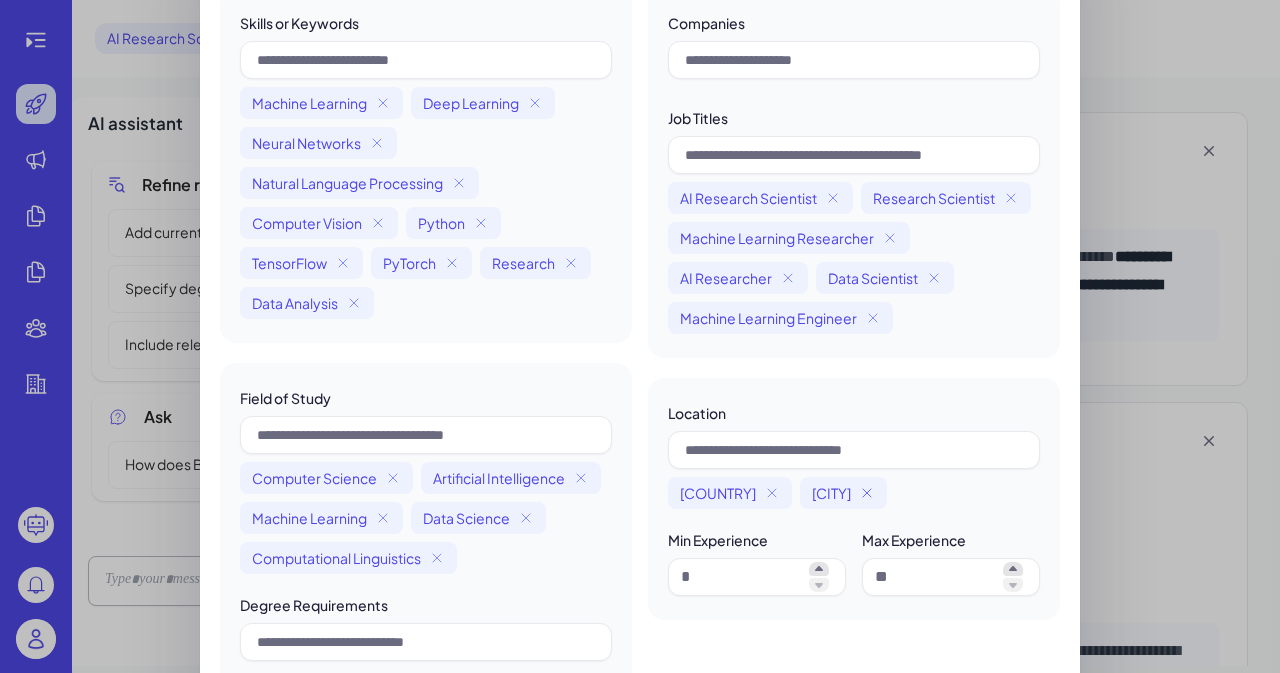 click 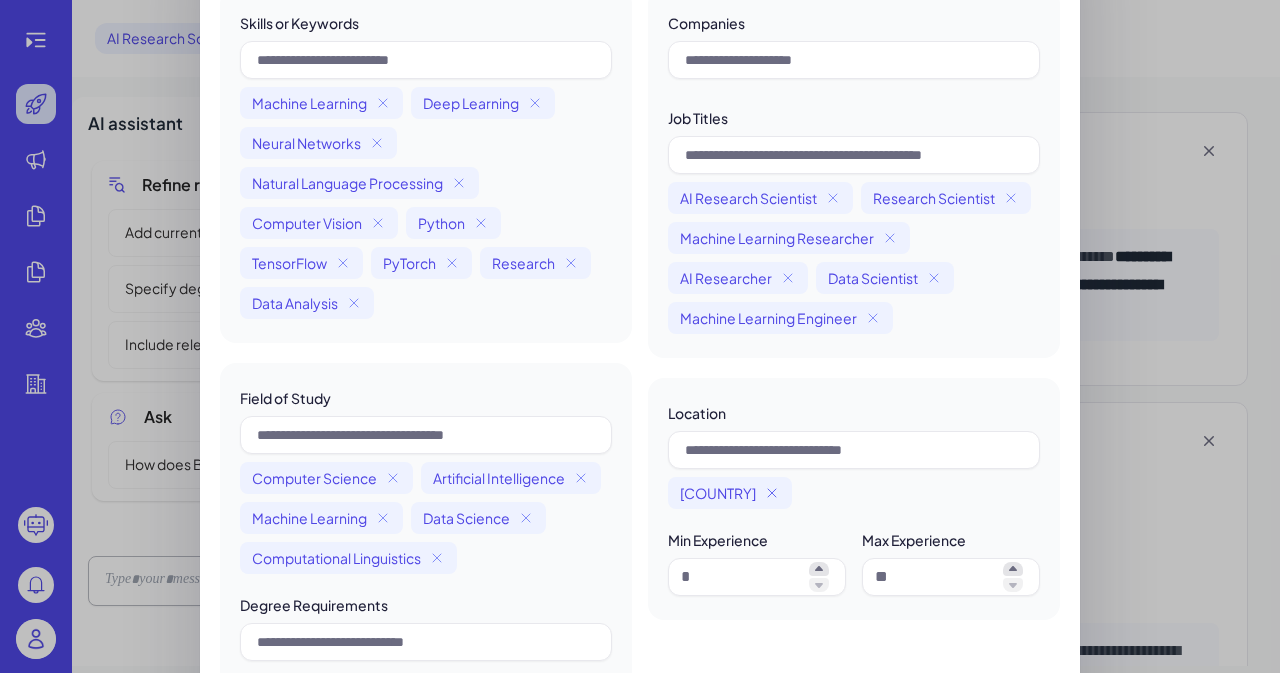 click 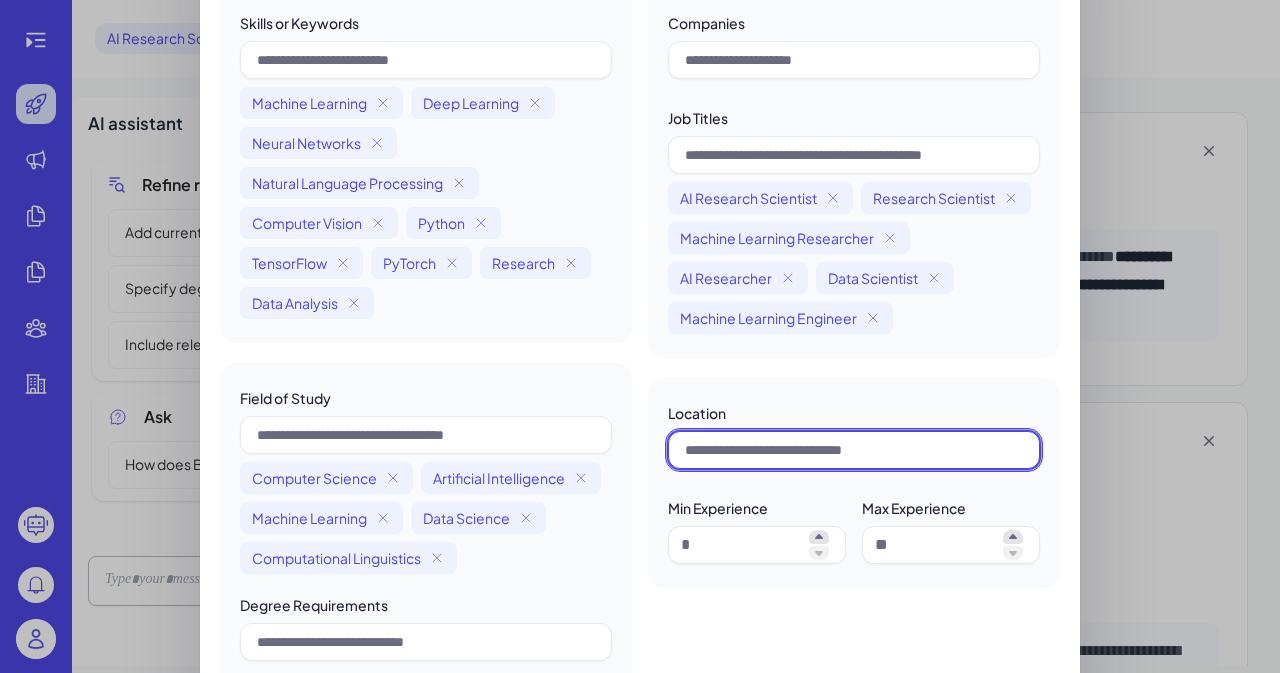click at bounding box center [854, 450] 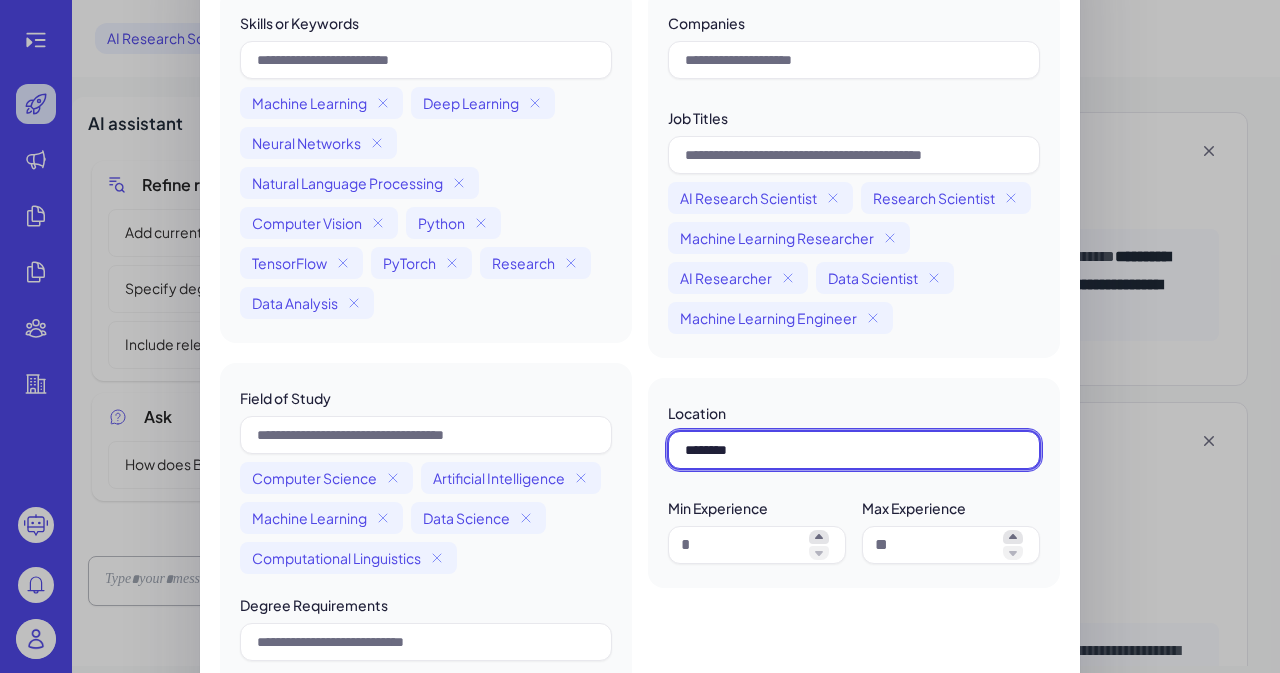 type on "*********" 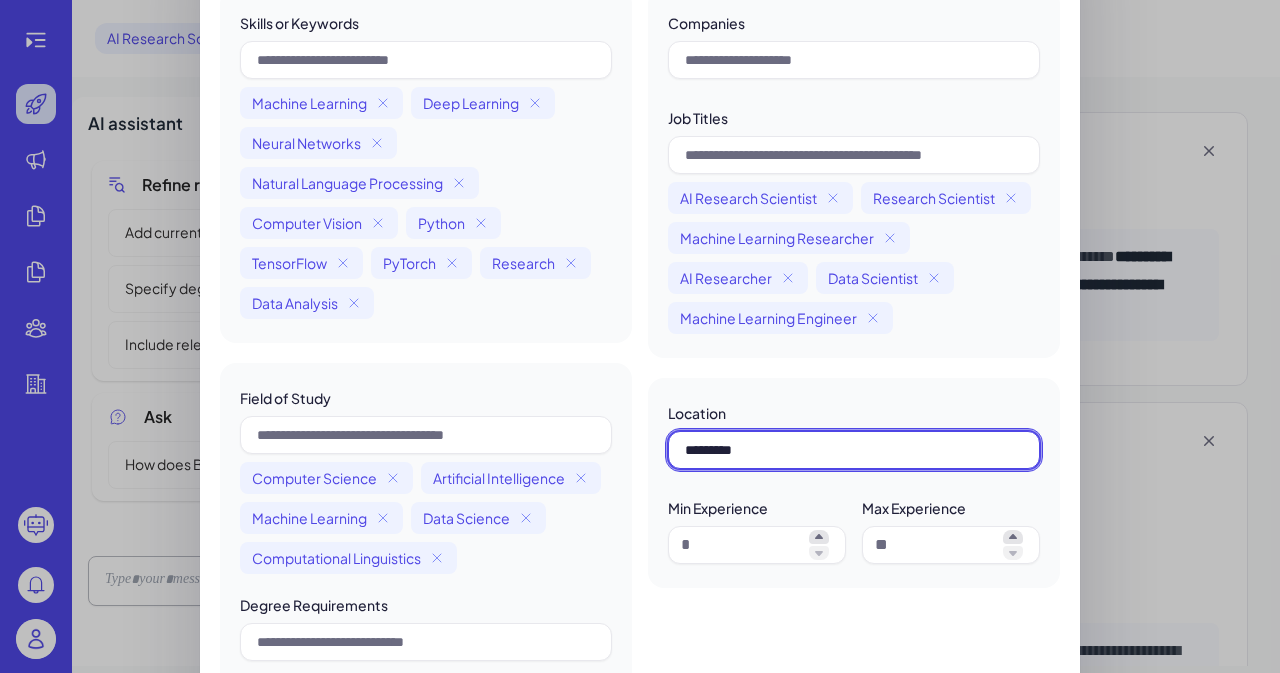 type 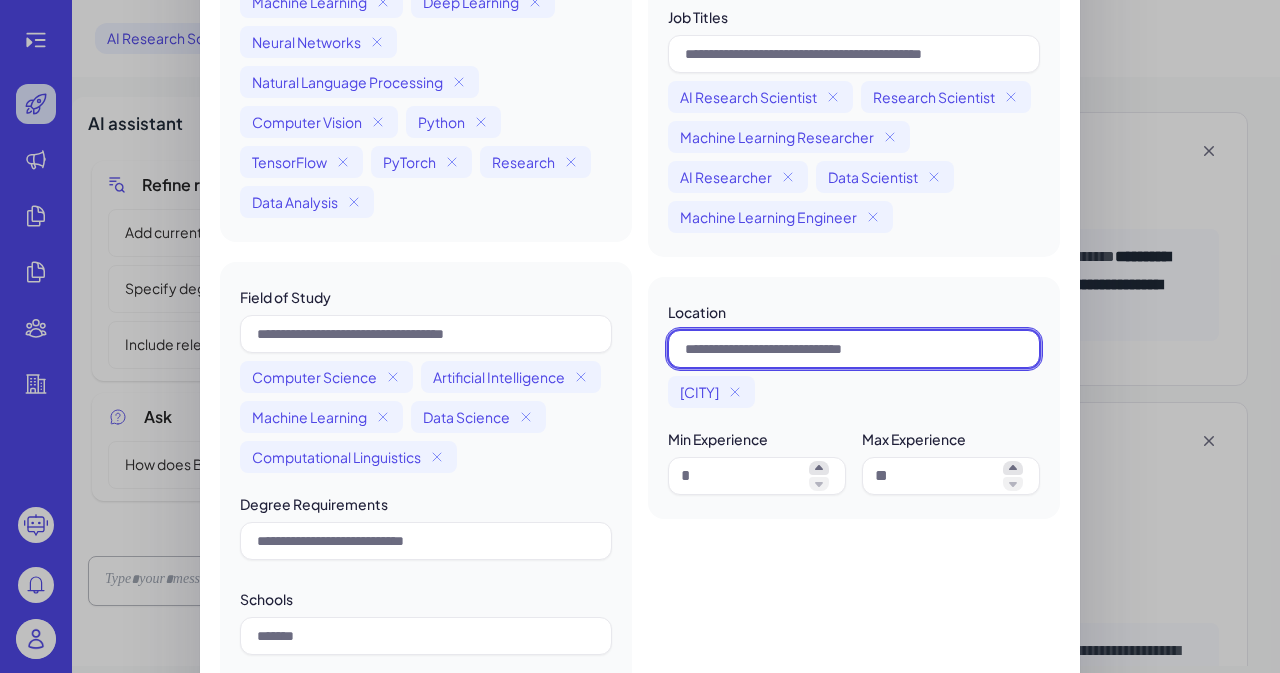scroll, scrollTop: 300, scrollLeft: 0, axis: vertical 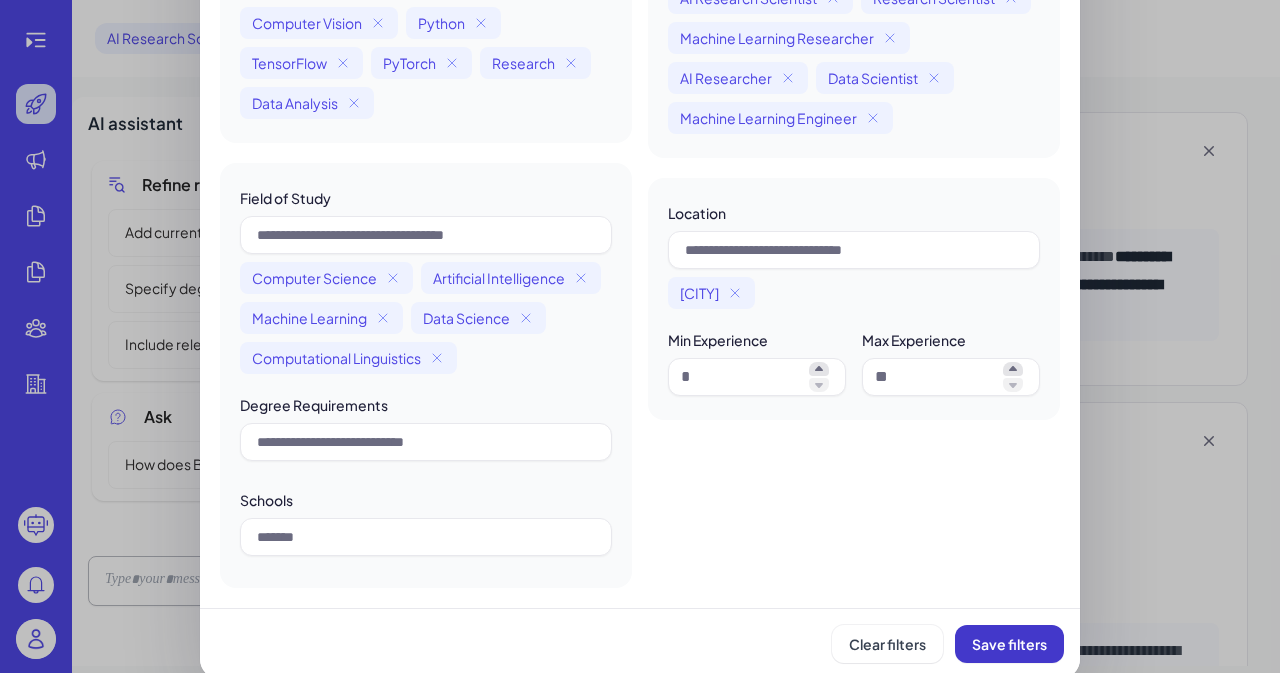 click on "Save filters" at bounding box center (1009, 644) 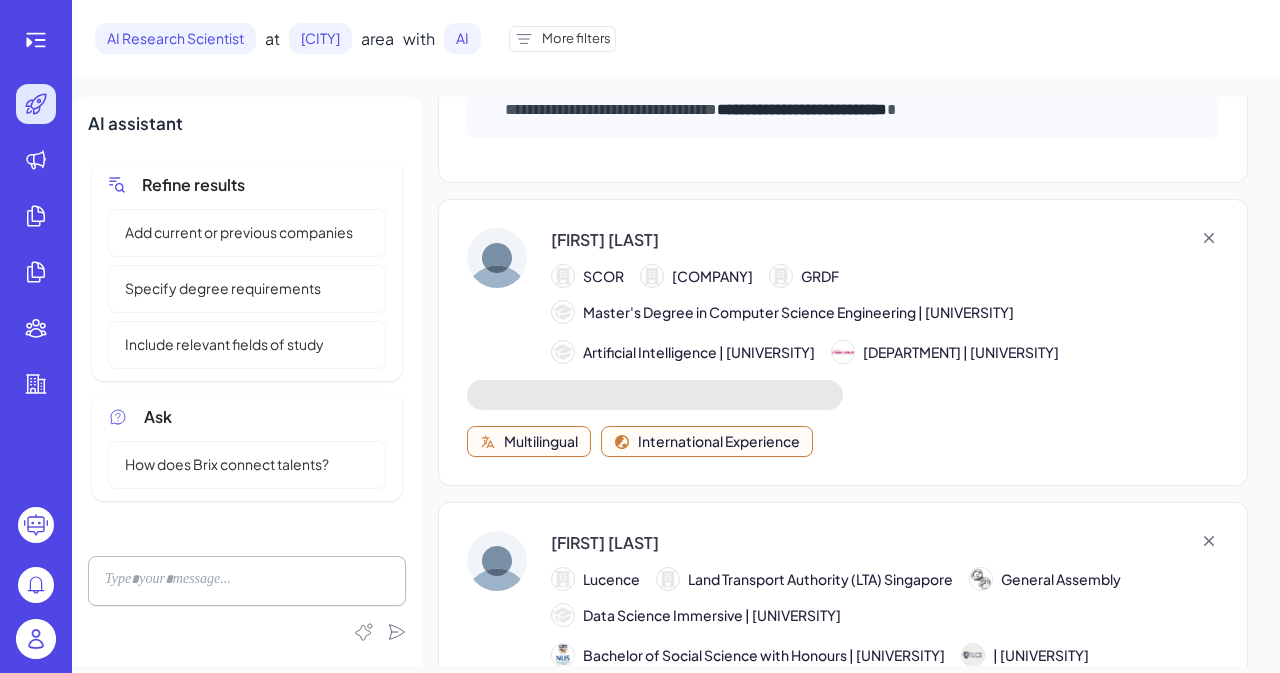scroll, scrollTop: 0, scrollLeft: 0, axis: both 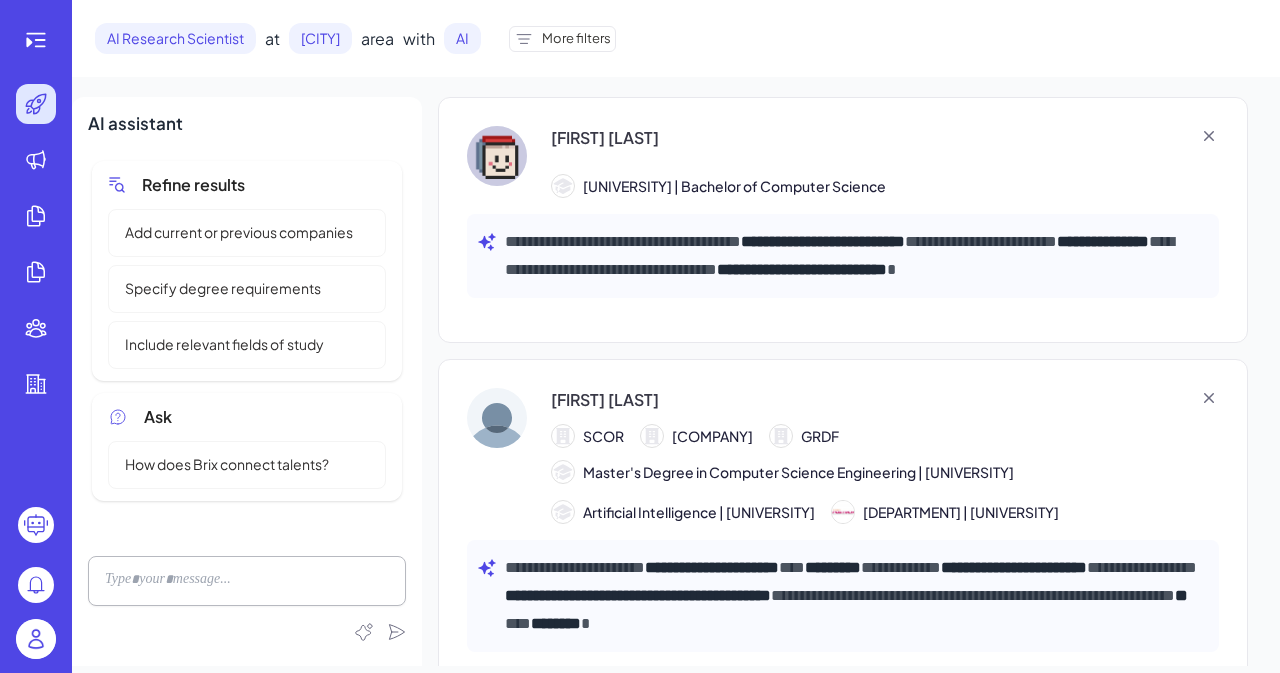 click on "**********" at bounding box center (843, 220) 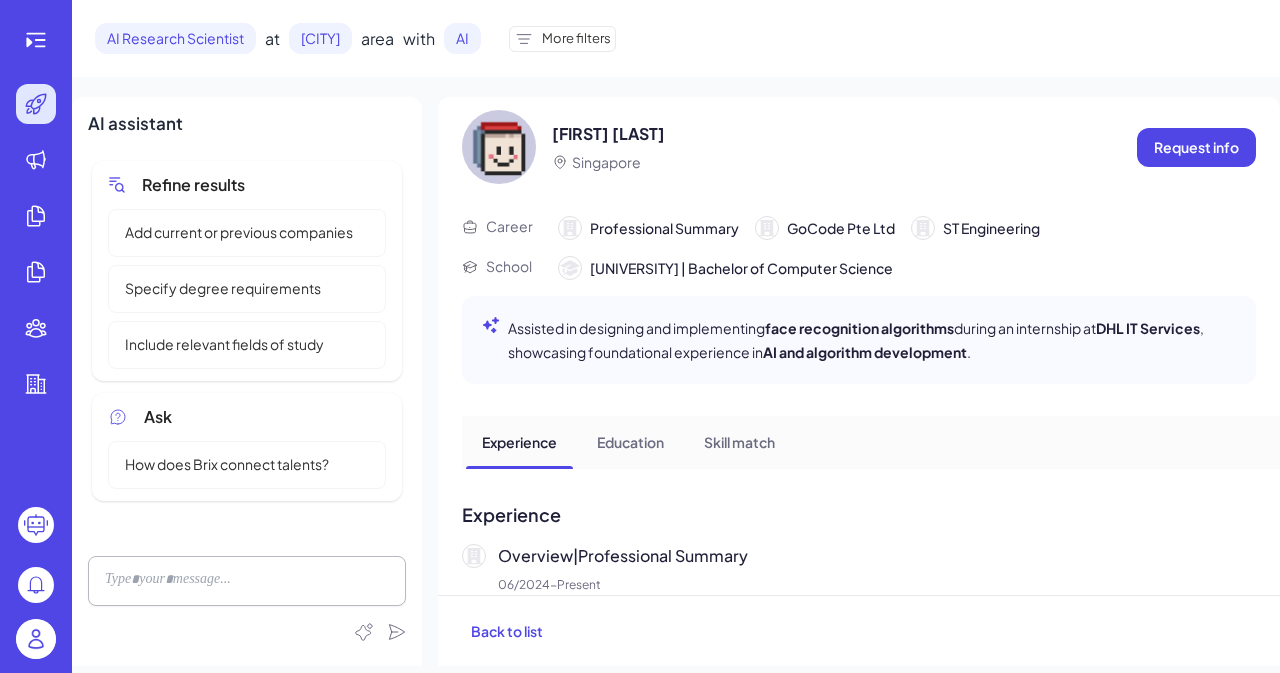 scroll, scrollTop: 0, scrollLeft: 0, axis: both 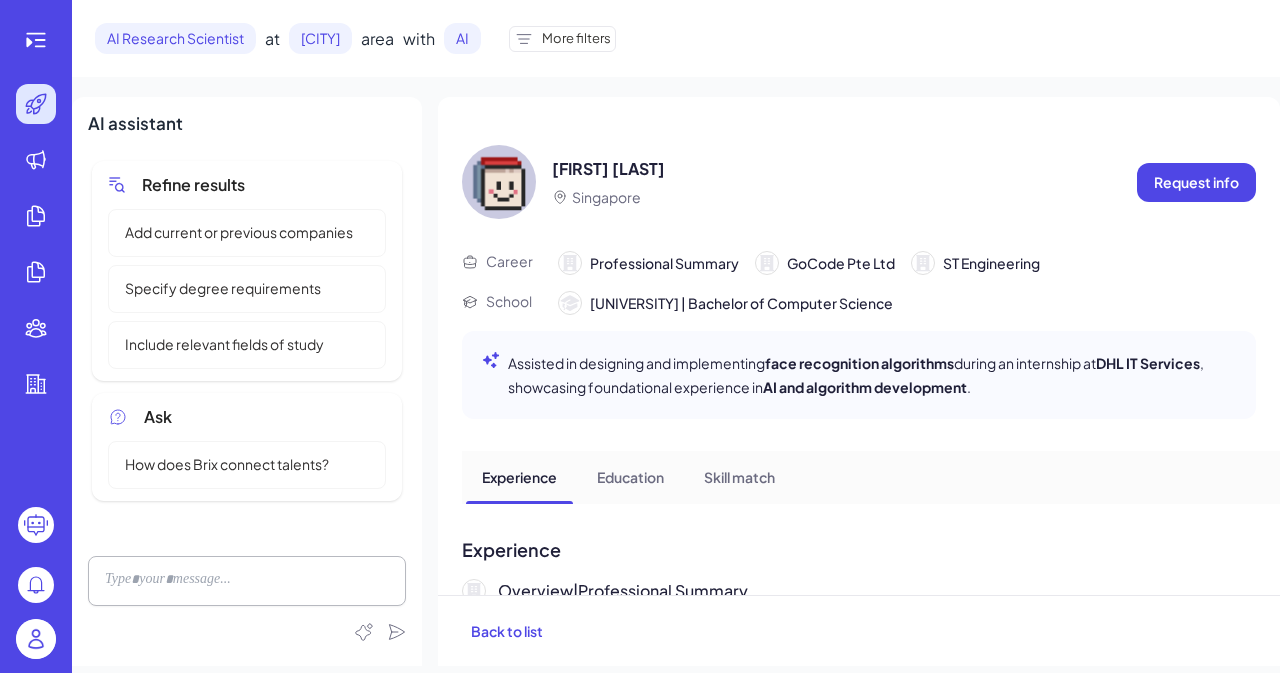 click on "More filters" at bounding box center [576, 39] 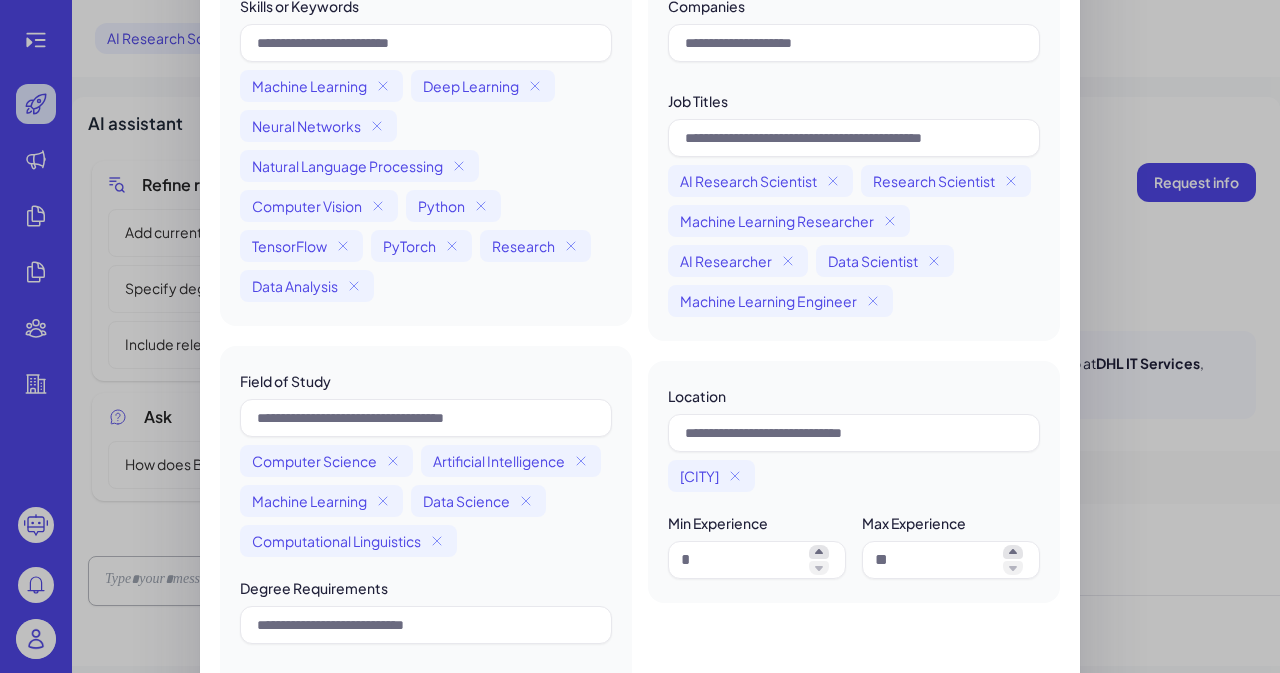 scroll, scrollTop: 100, scrollLeft: 0, axis: vertical 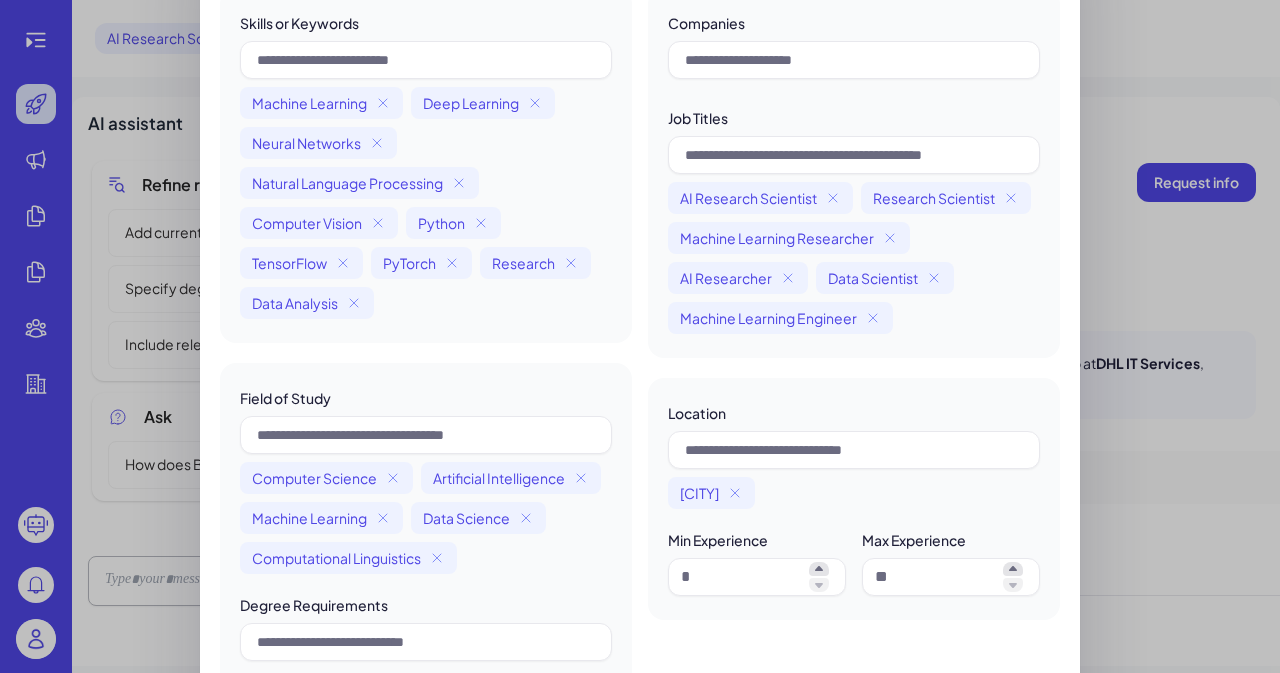 click on "Artificial Intelligence" at bounding box center [499, 478] 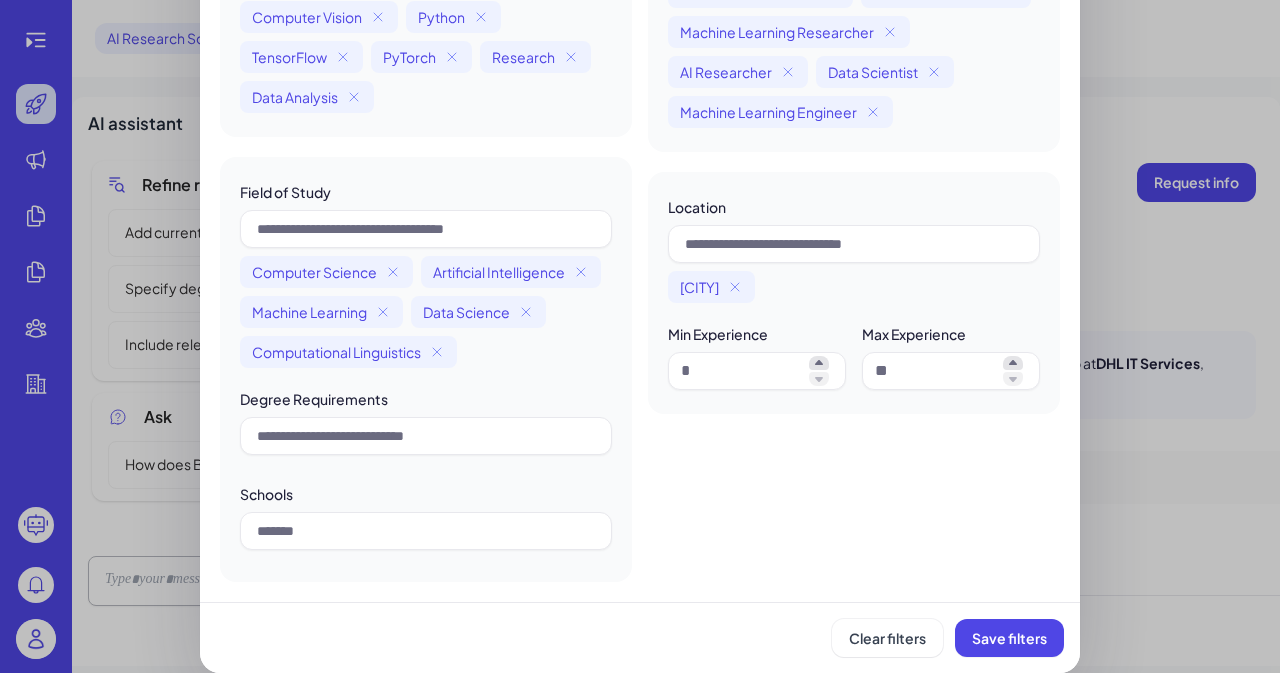 scroll, scrollTop: 309, scrollLeft: 0, axis: vertical 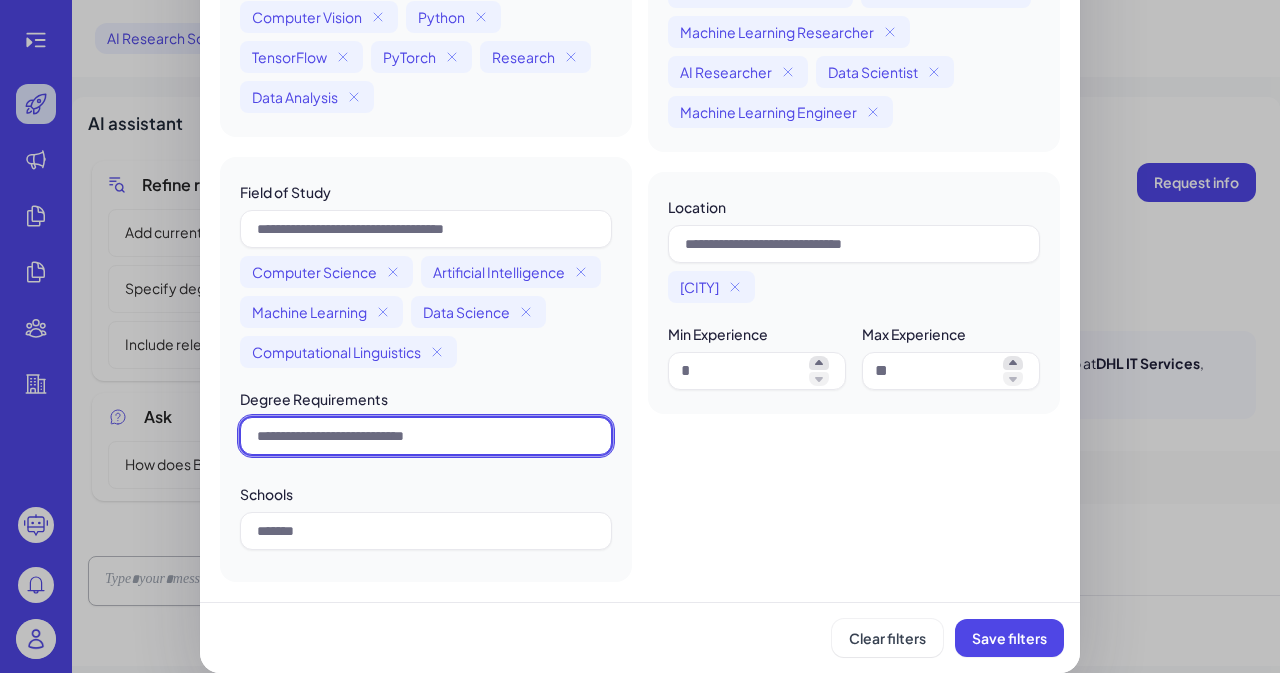 click at bounding box center [426, 436] 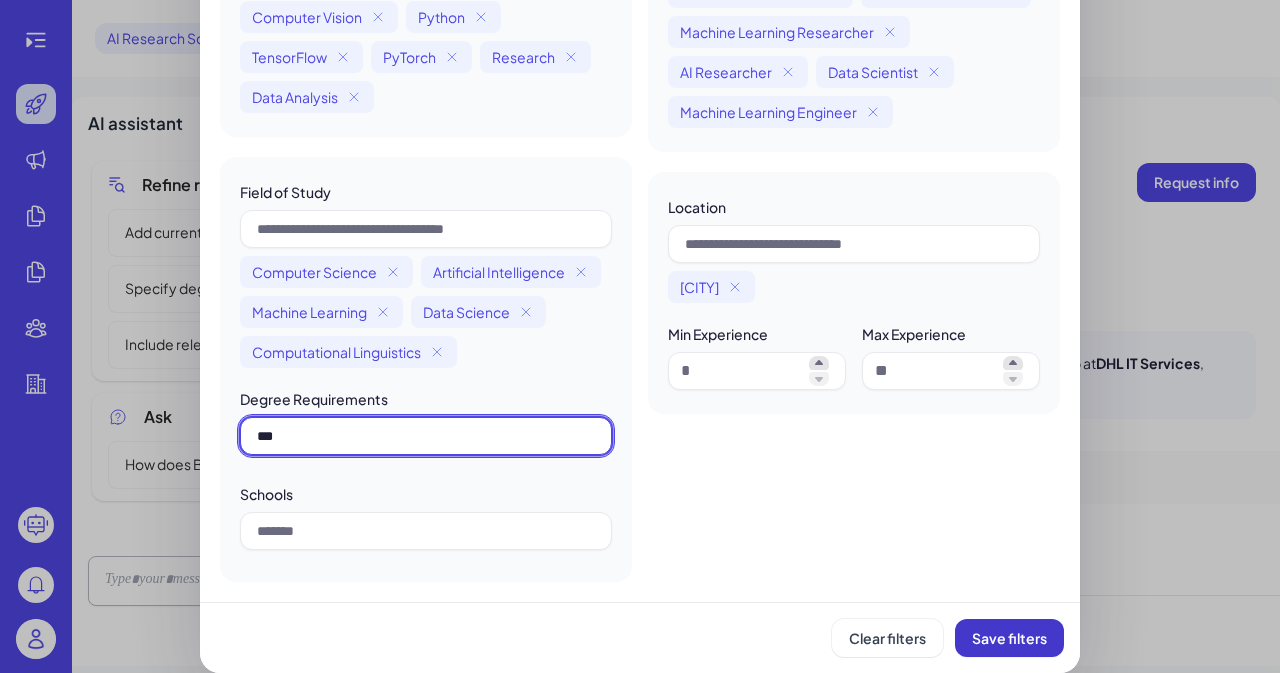 type on "***" 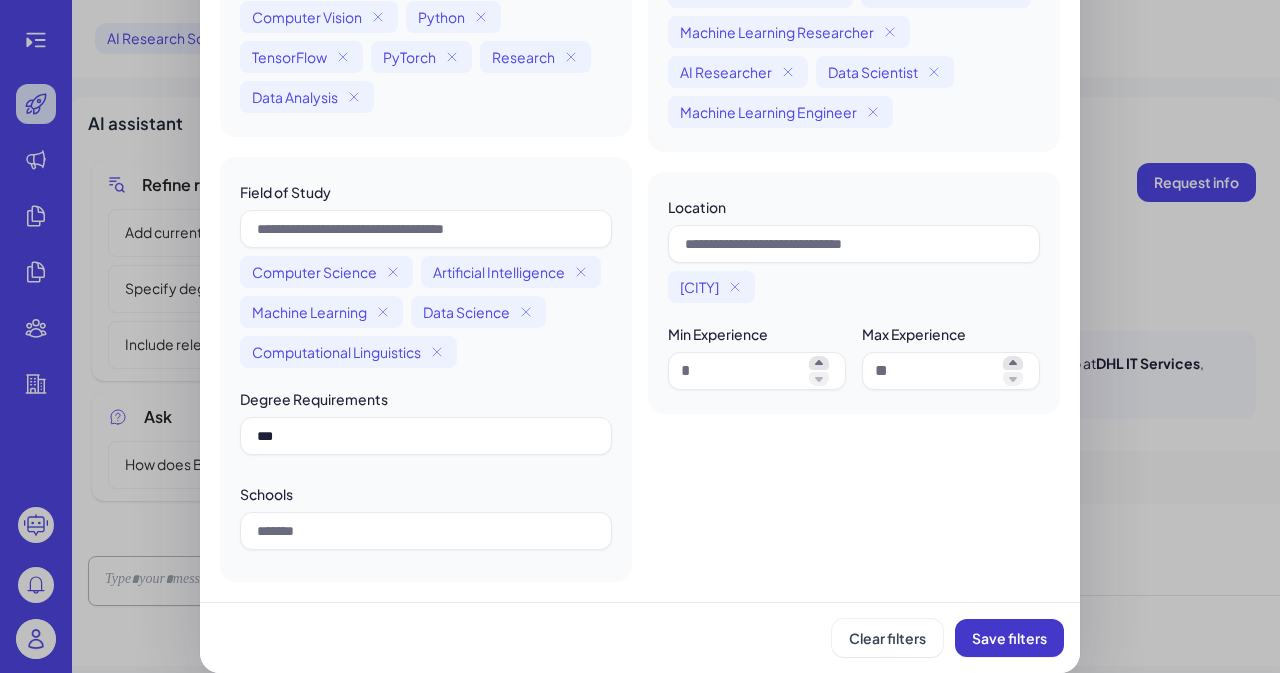 click on "Save filters" at bounding box center [1009, 638] 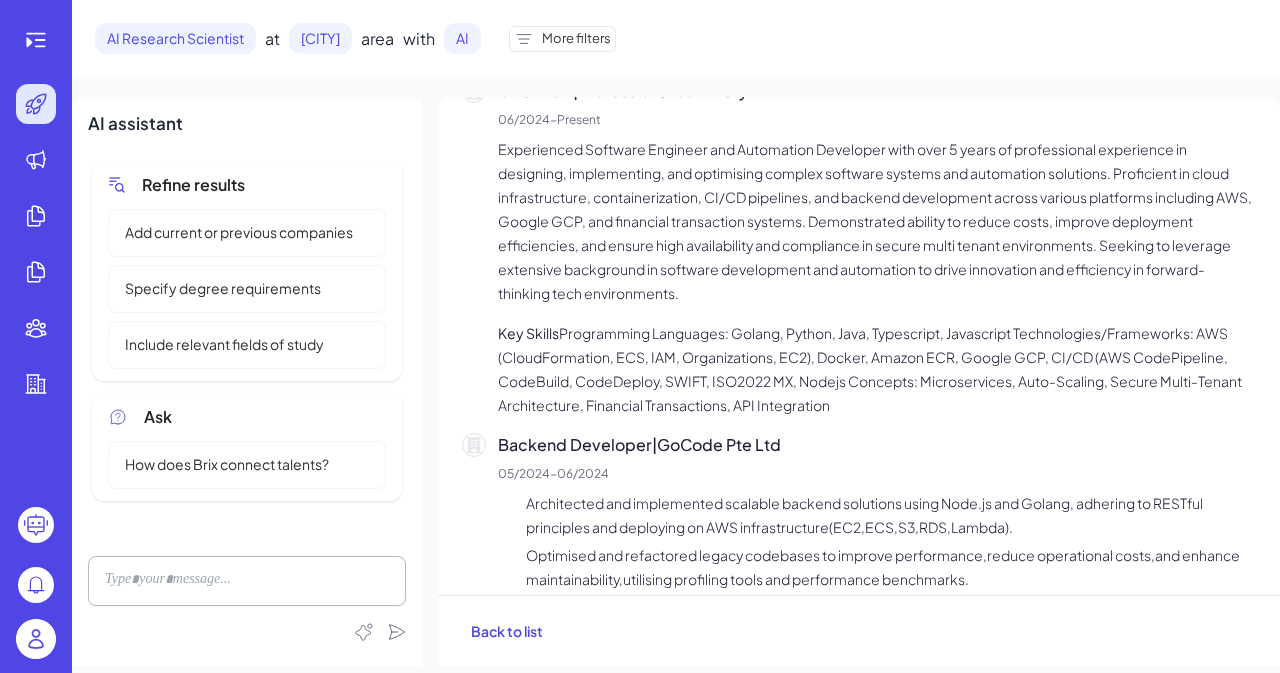 scroll, scrollTop: 700, scrollLeft: 0, axis: vertical 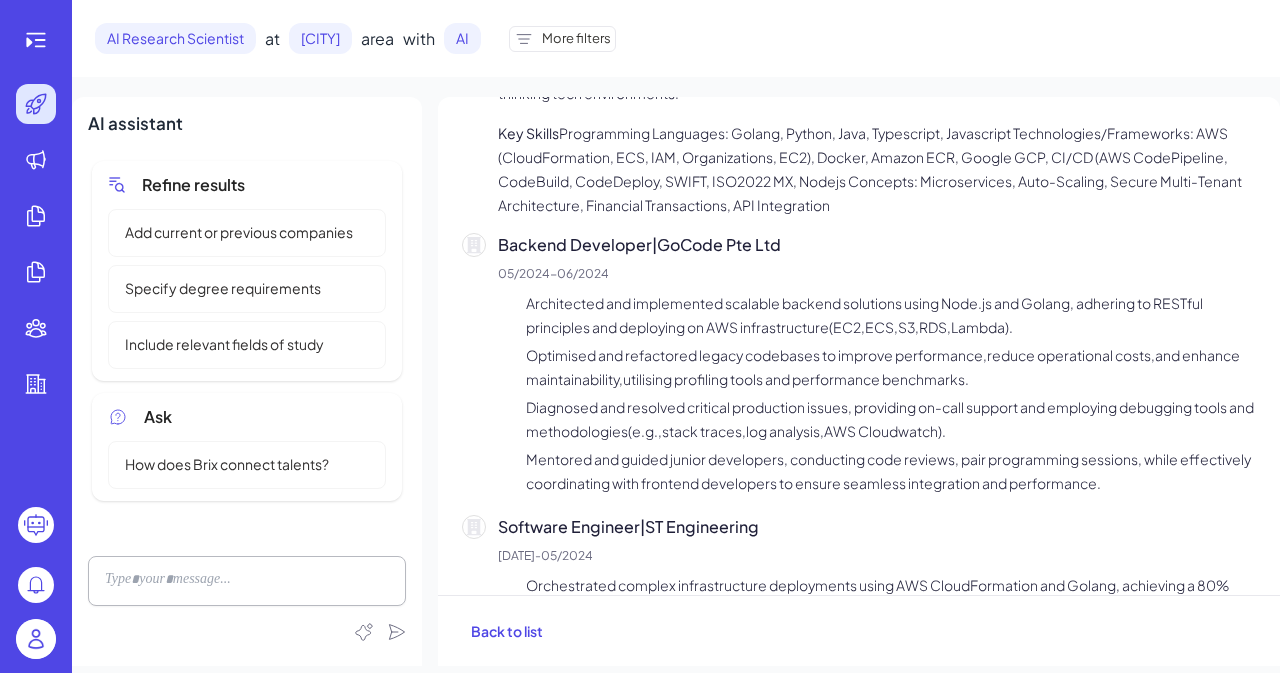 click on "Backend Developer  |  GoCode Pte Ltd" at bounding box center (877, 245) 